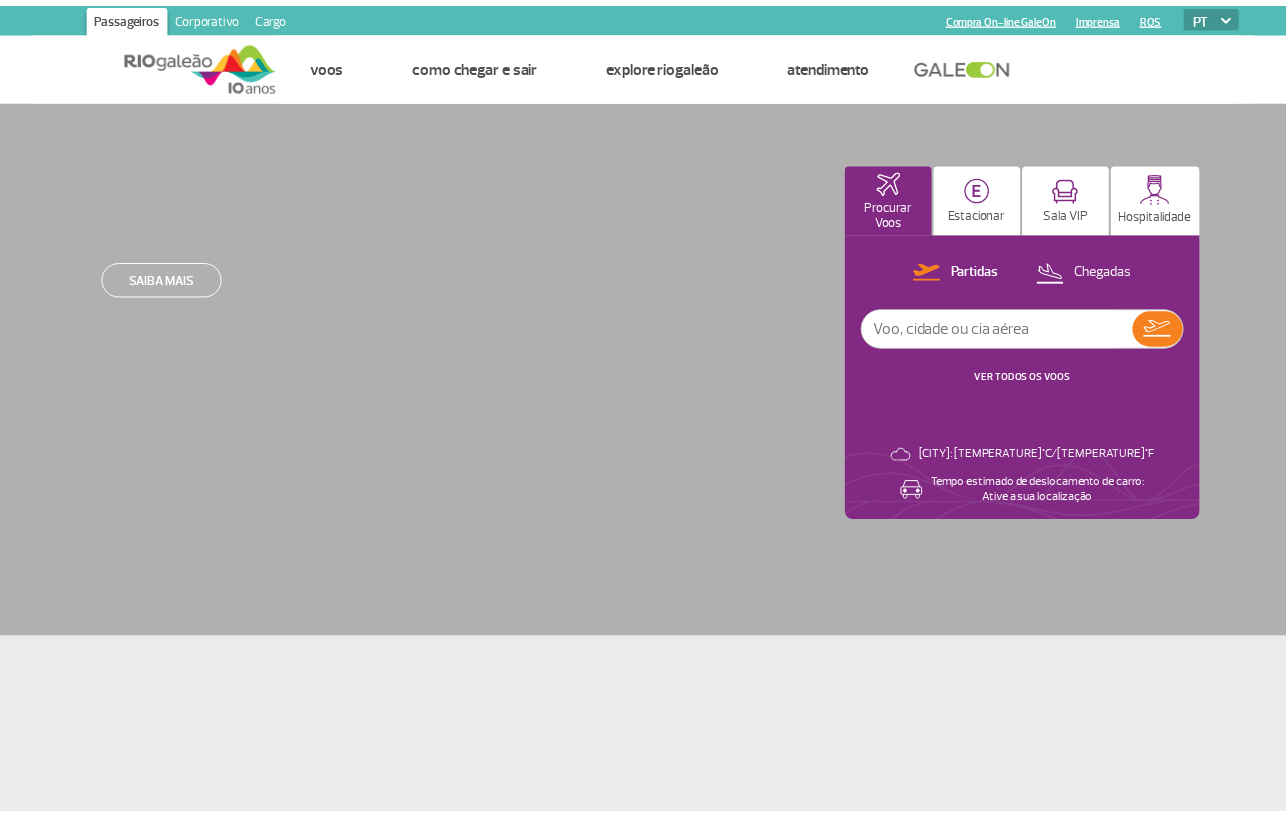 scroll, scrollTop: 0, scrollLeft: 0, axis: both 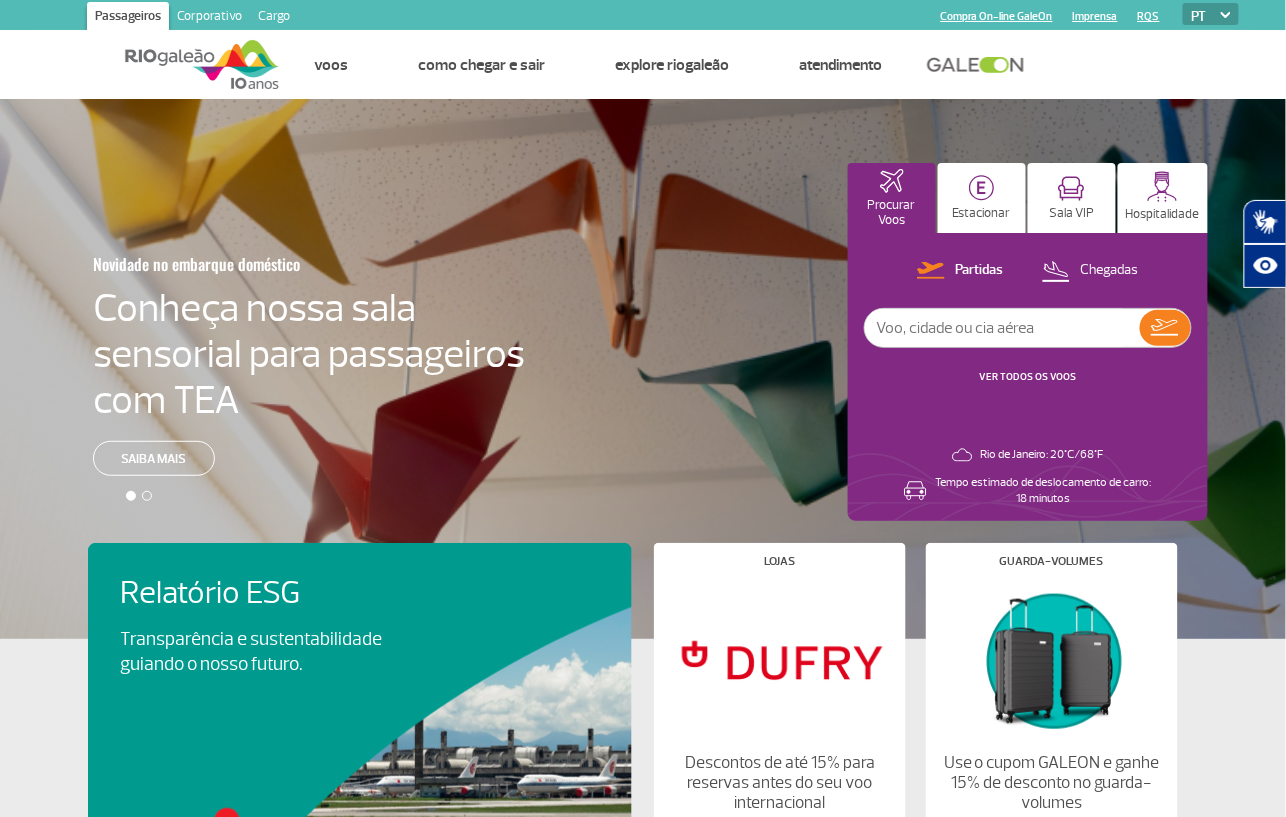click on "Cargo" at bounding box center [274, 18] 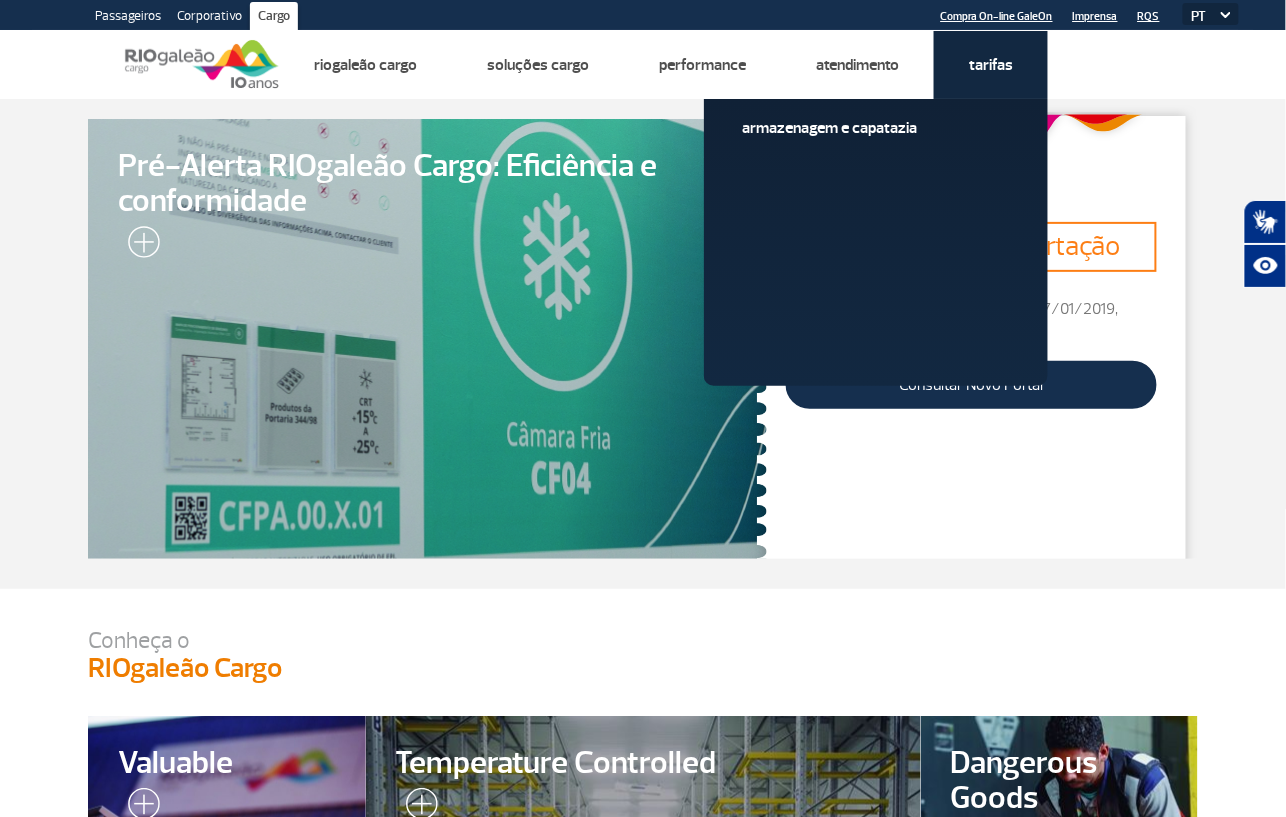 click on "Tarifas" at bounding box center (991, 65) 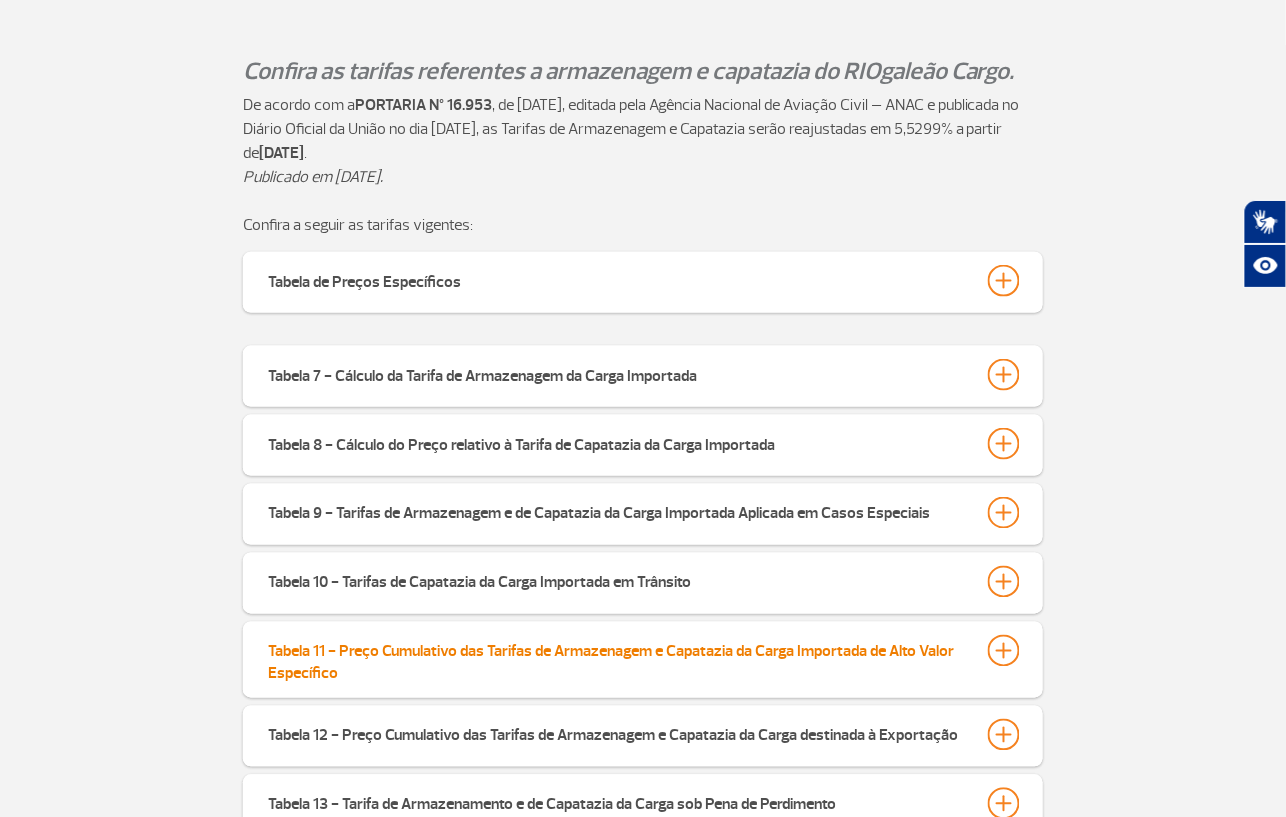 scroll, scrollTop: 533, scrollLeft: 0, axis: vertical 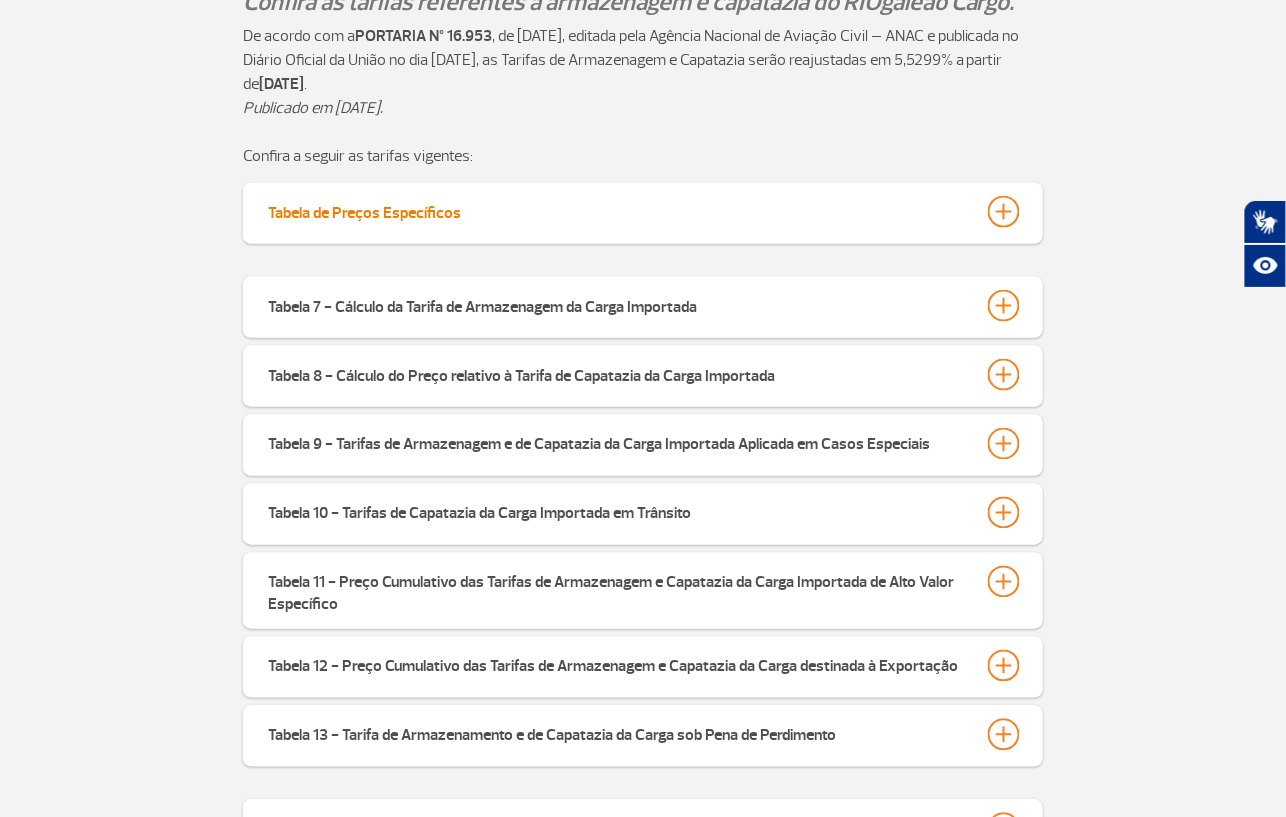 click on "Tabela de Preços Específicos" at bounding box center [364, 210] 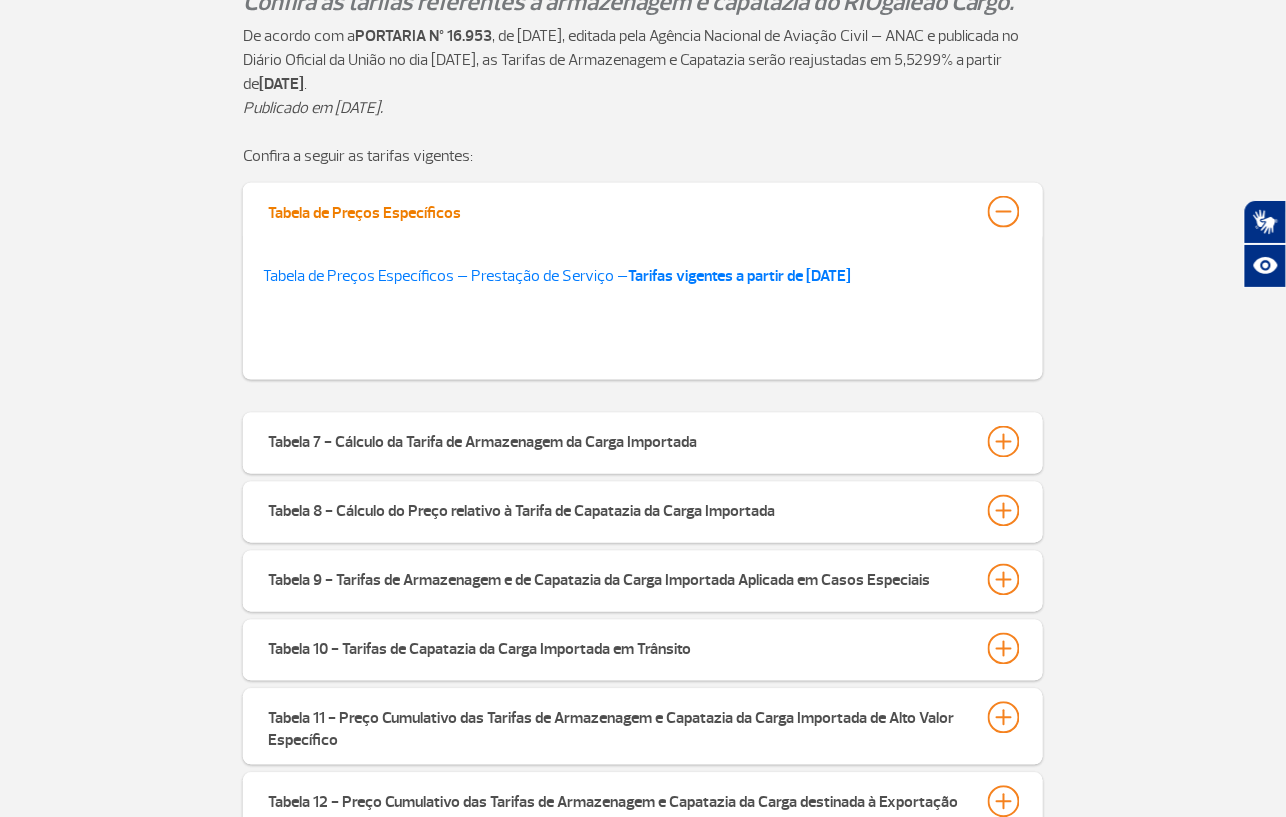 click on "Tabela de Preços Específicos" at bounding box center [364, 210] 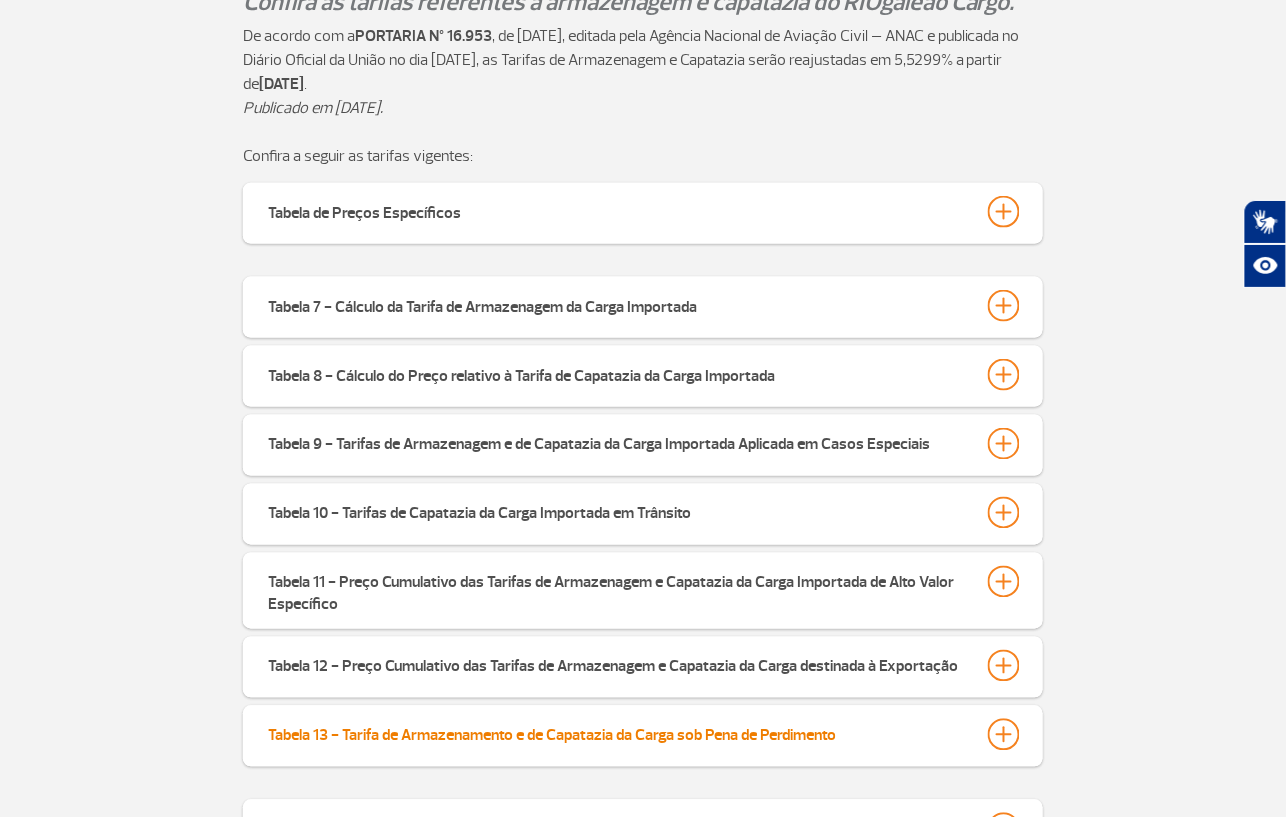 click on "Tabela 13 - Tarifa de Armazenamento e de Capatazia da Carga sob Pena de Perdimento" at bounding box center (552, 733) 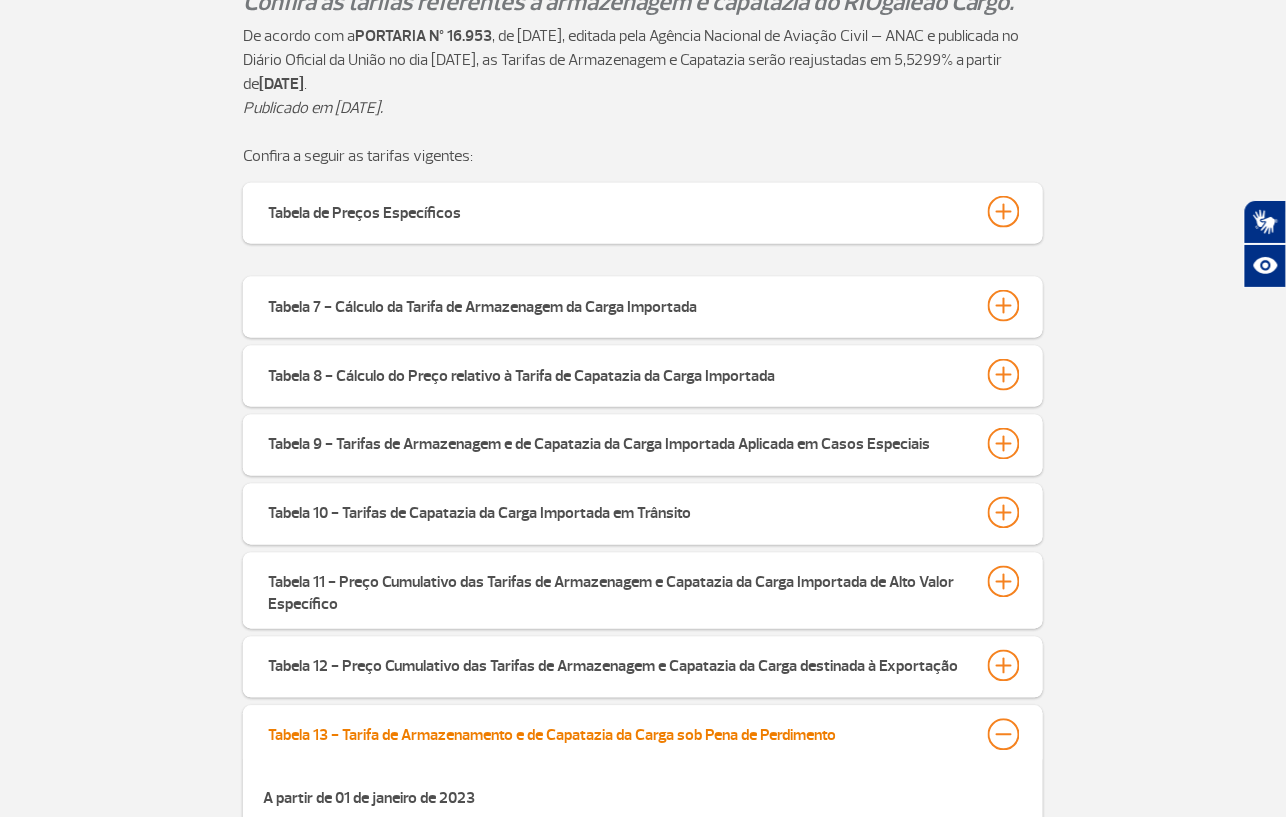 click on "Tabela 13 - Tarifa de Armazenamento e de Capatazia da Carga sob Pena de Perdimento" at bounding box center (552, 733) 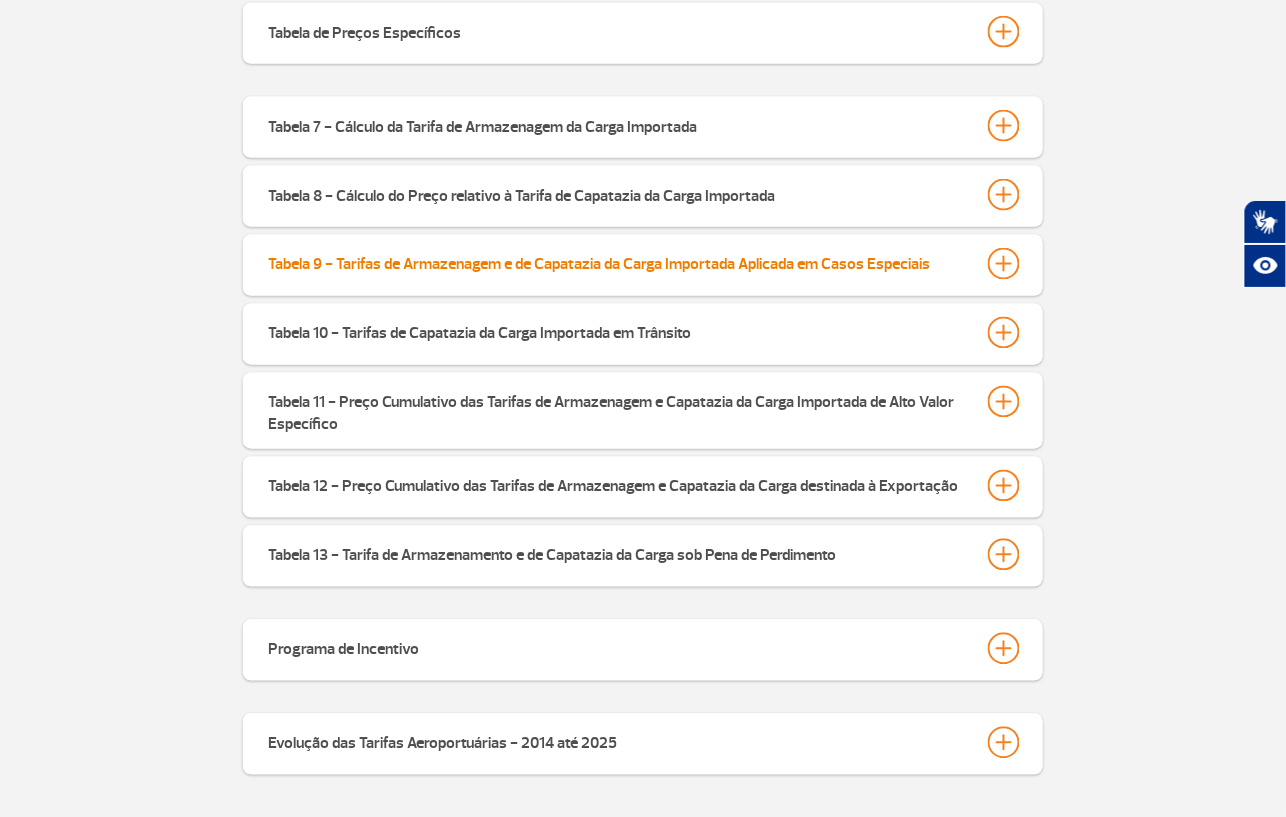 scroll, scrollTop: 666, scrollLeft: 0, axis: vertical 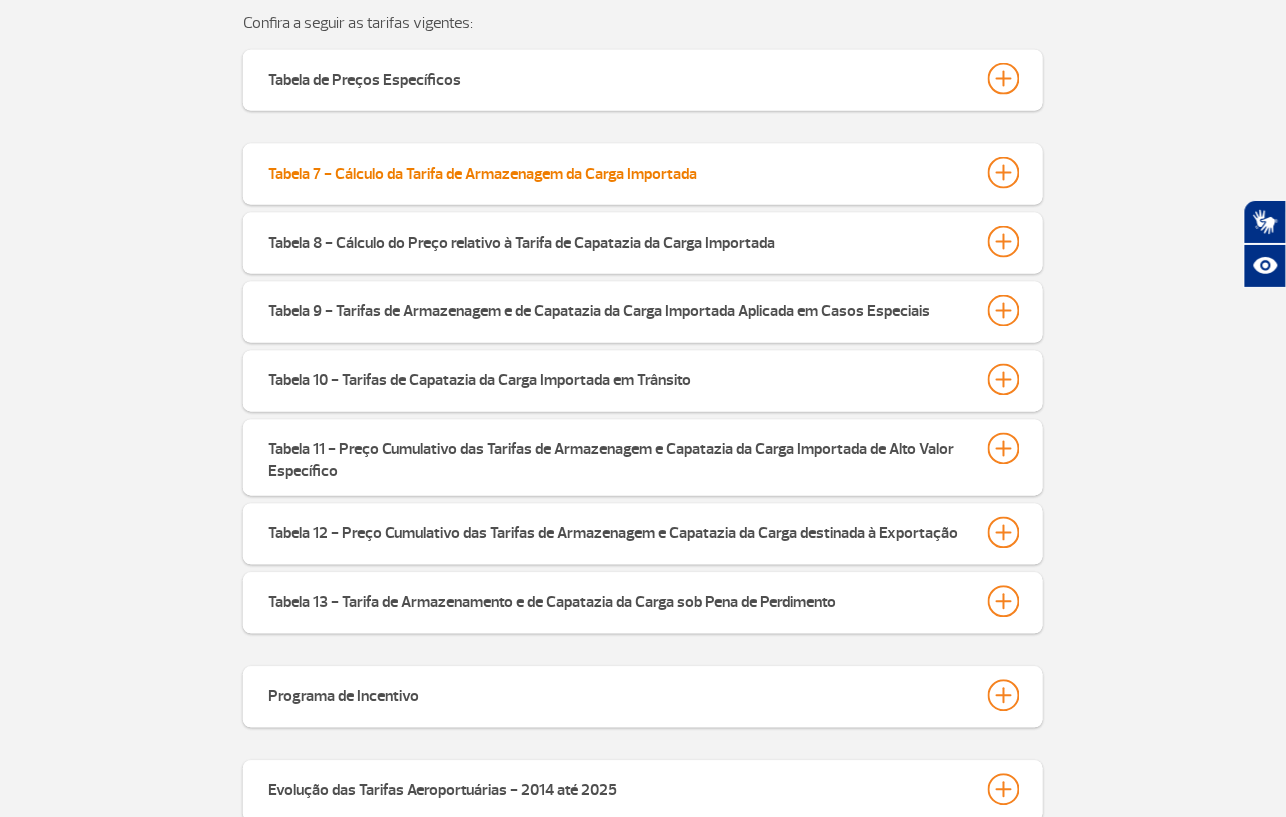 click on "Tabela 7 - Cálculo da Tarifa de Armazenagem da Carga Importada" at bounding box center [482, 171] 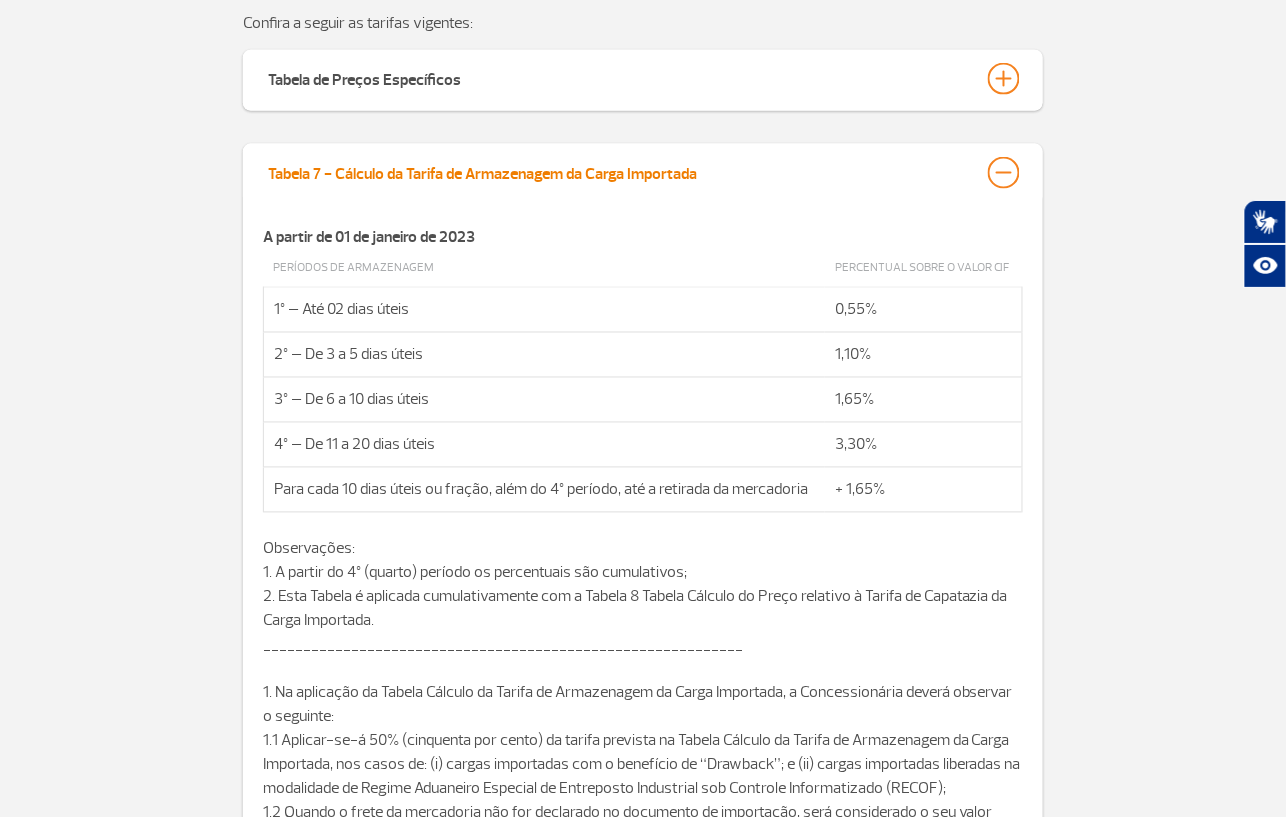 click on "Tabela 7 - Cálculo da Tarifa de Armazenagem da Carga Importada" at bounding box center (482, 171) 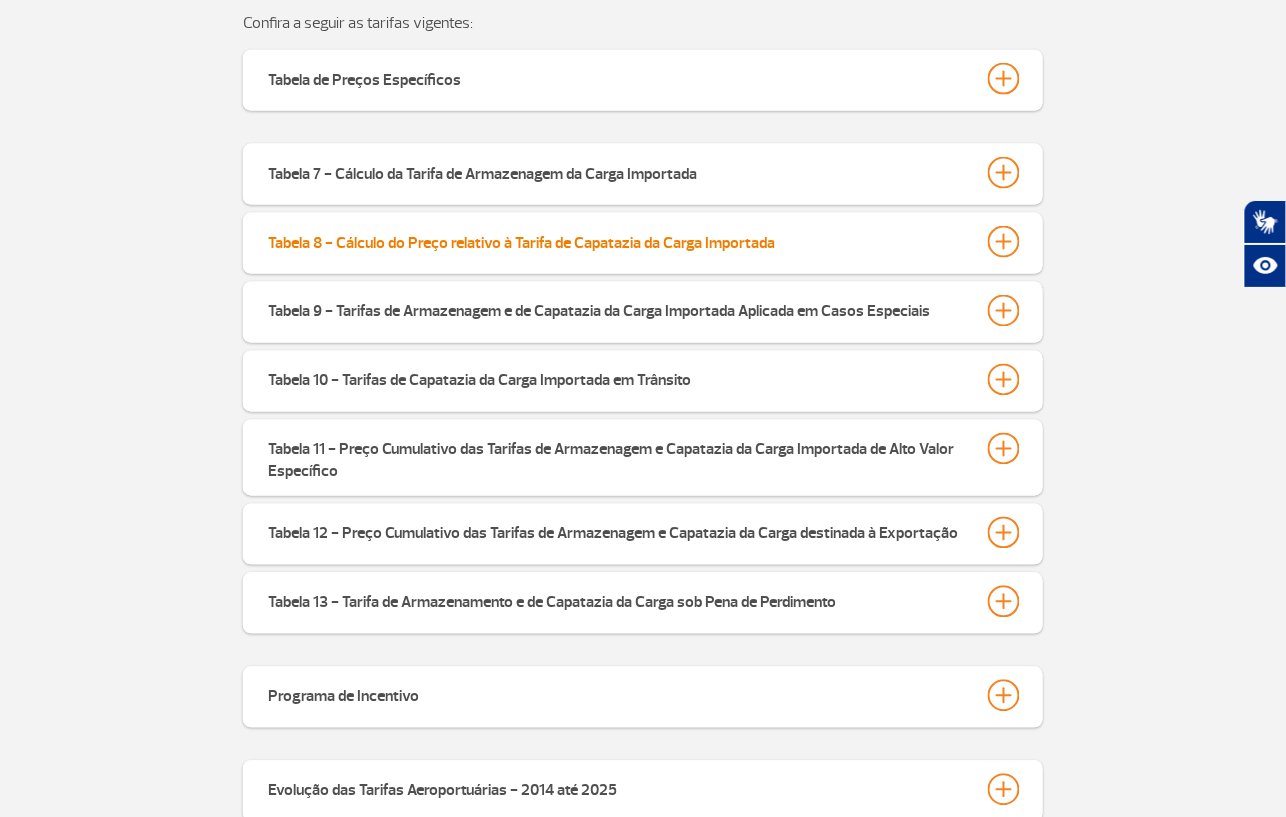 click on "Tabela 8 - Cálculo do Preço relativo à Tarifa de Capatazia da Carga Importada" at bounding box center (521, 240) 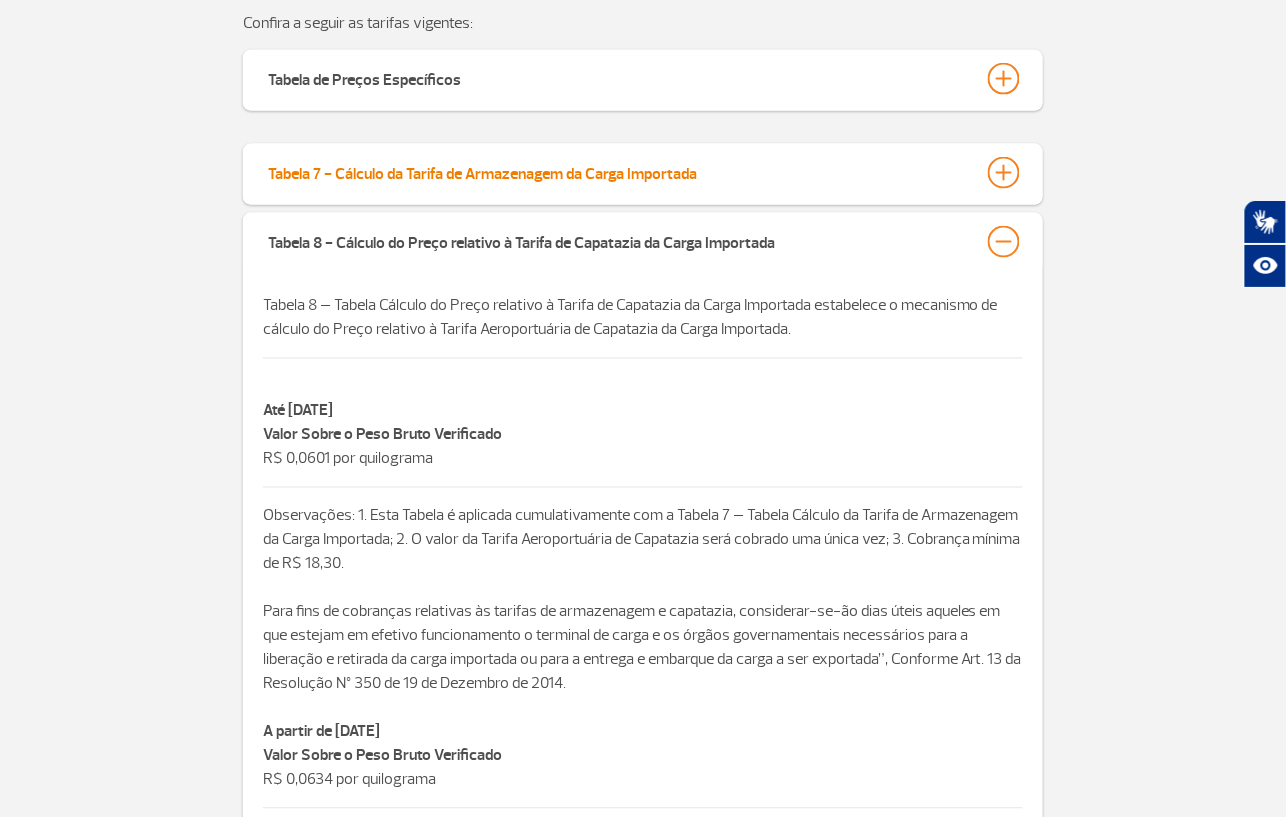 click on "Tabela 7 - Cálculo da Tarifa de Armazenagem da Carga Importada" at bounding box center (482, 171) 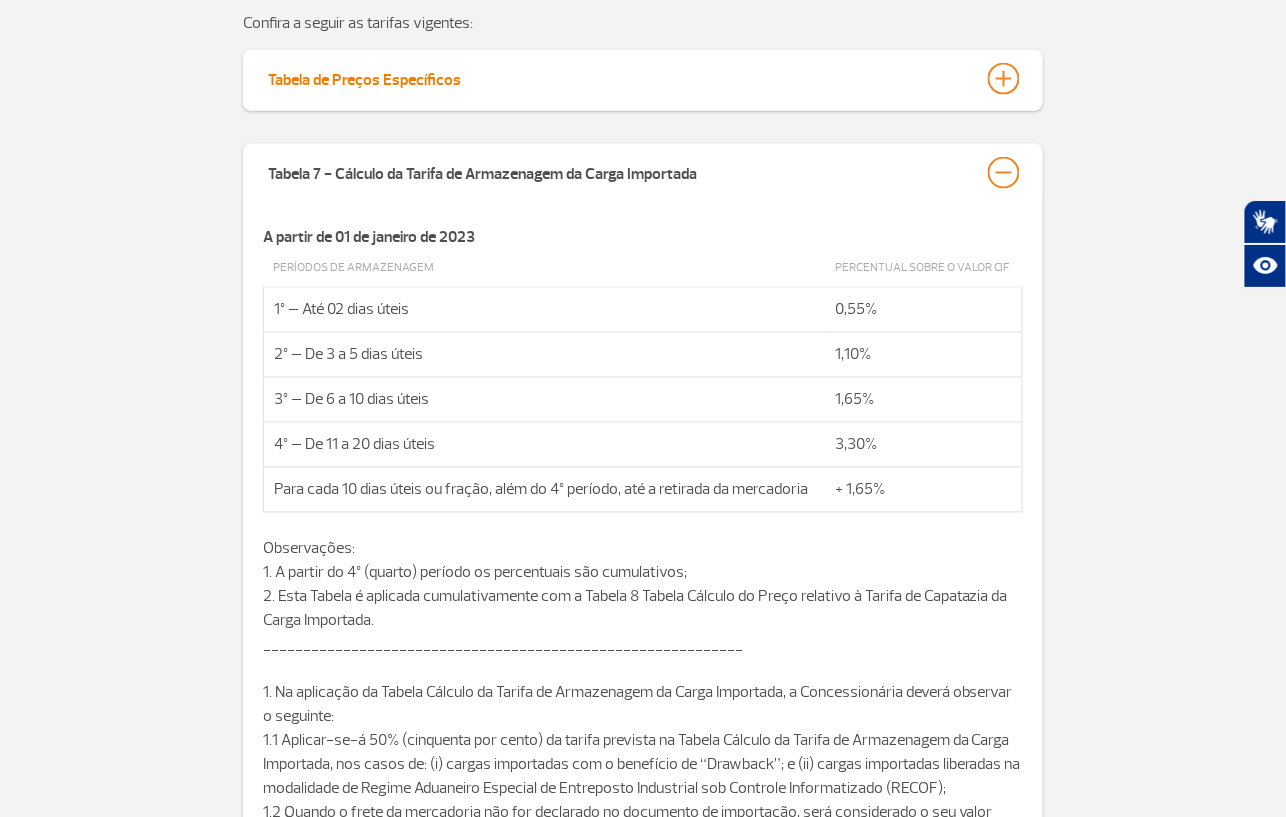click on "Tabela de Preços Específicos" at bounding box center (643, 79) 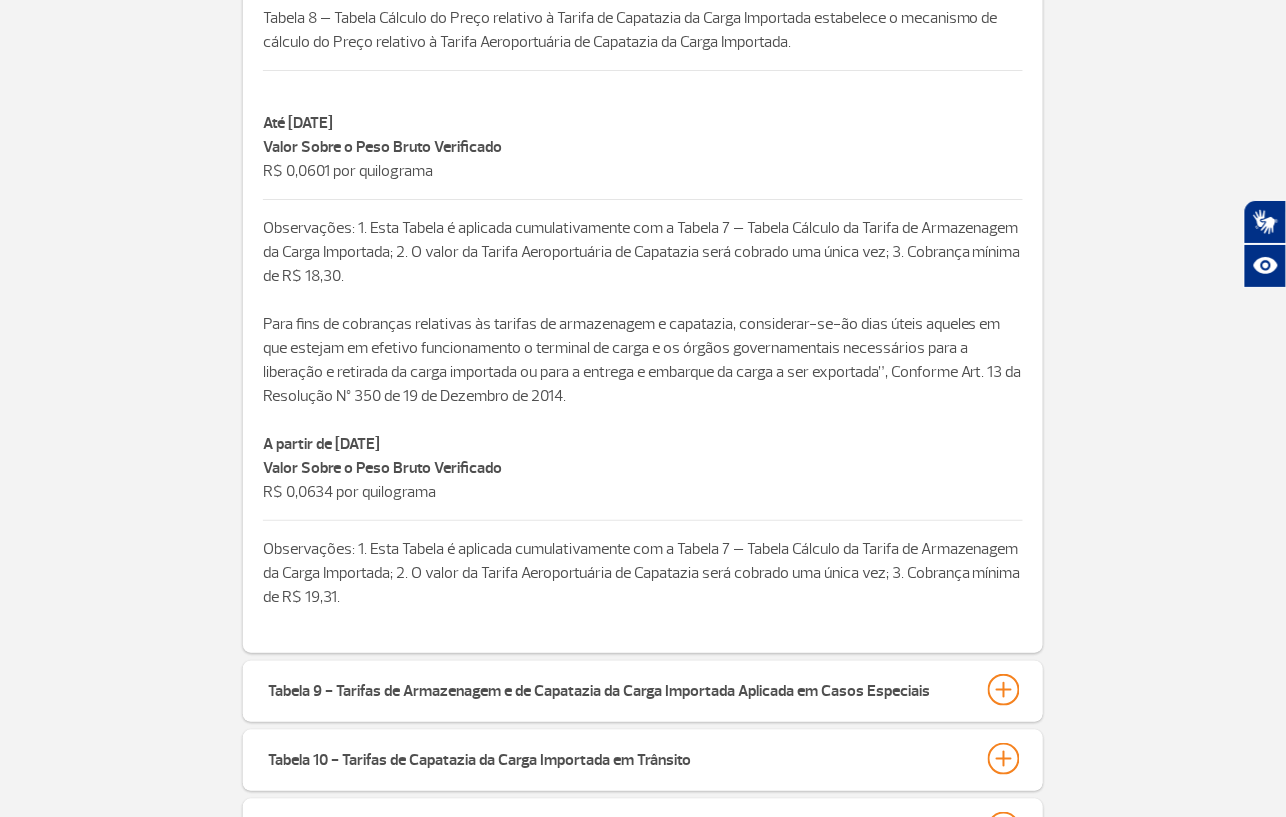 scroll, scrollTop: 2000, scrollLeft: 0, axis: vertical 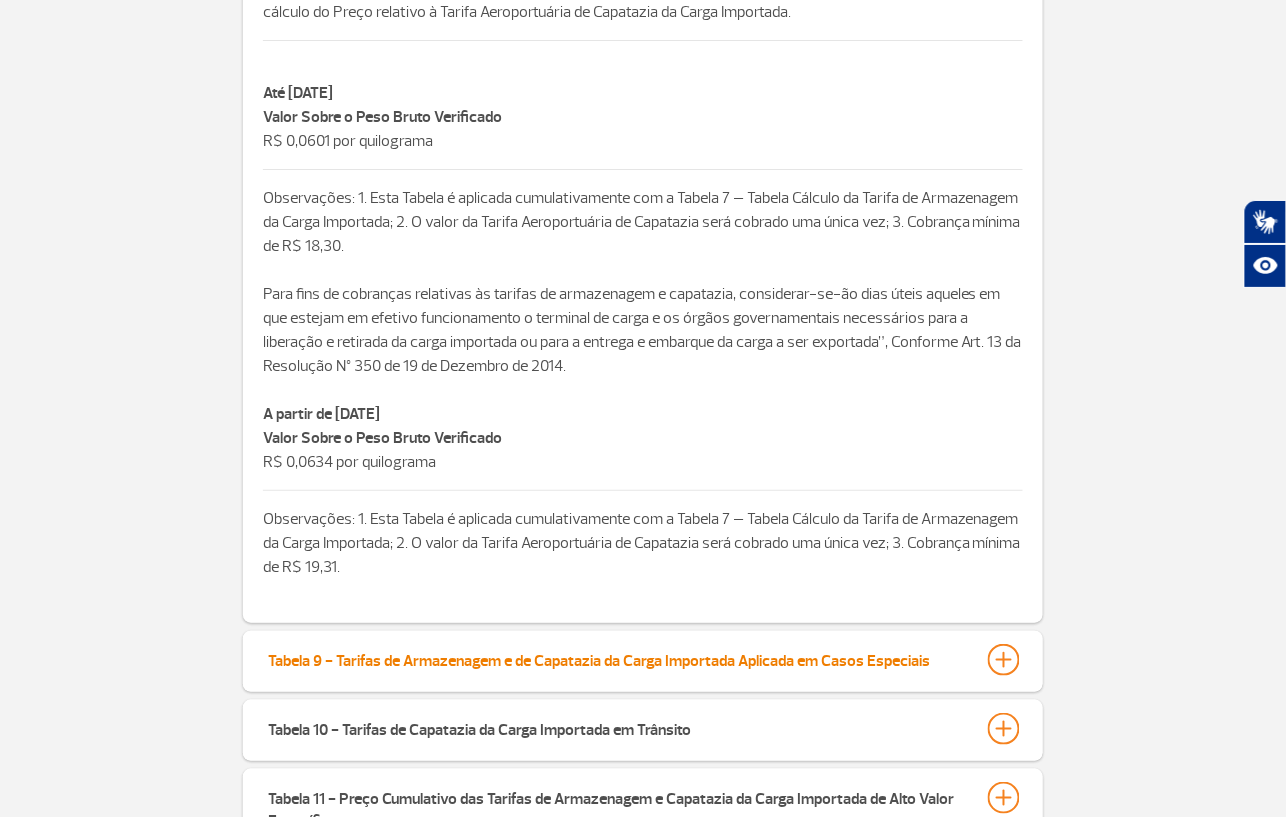 click on "Tabela 9 - Tarifas de Armazenagem e de Capatazia da Carga Importada Aplicada em Casos Especiais" at bounding box center (599, 658) 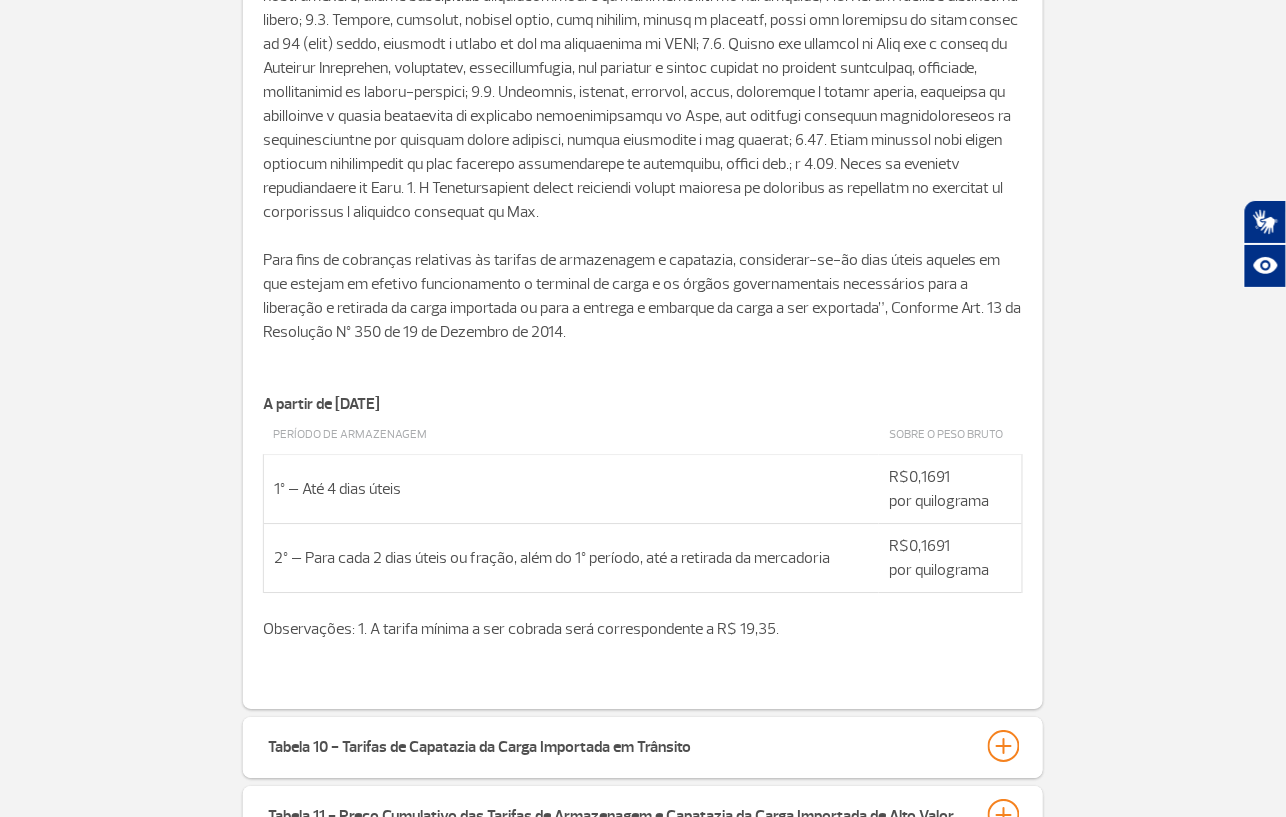 scroll, scrollTop: 3733, scrollLeft: 0, axis: vertical 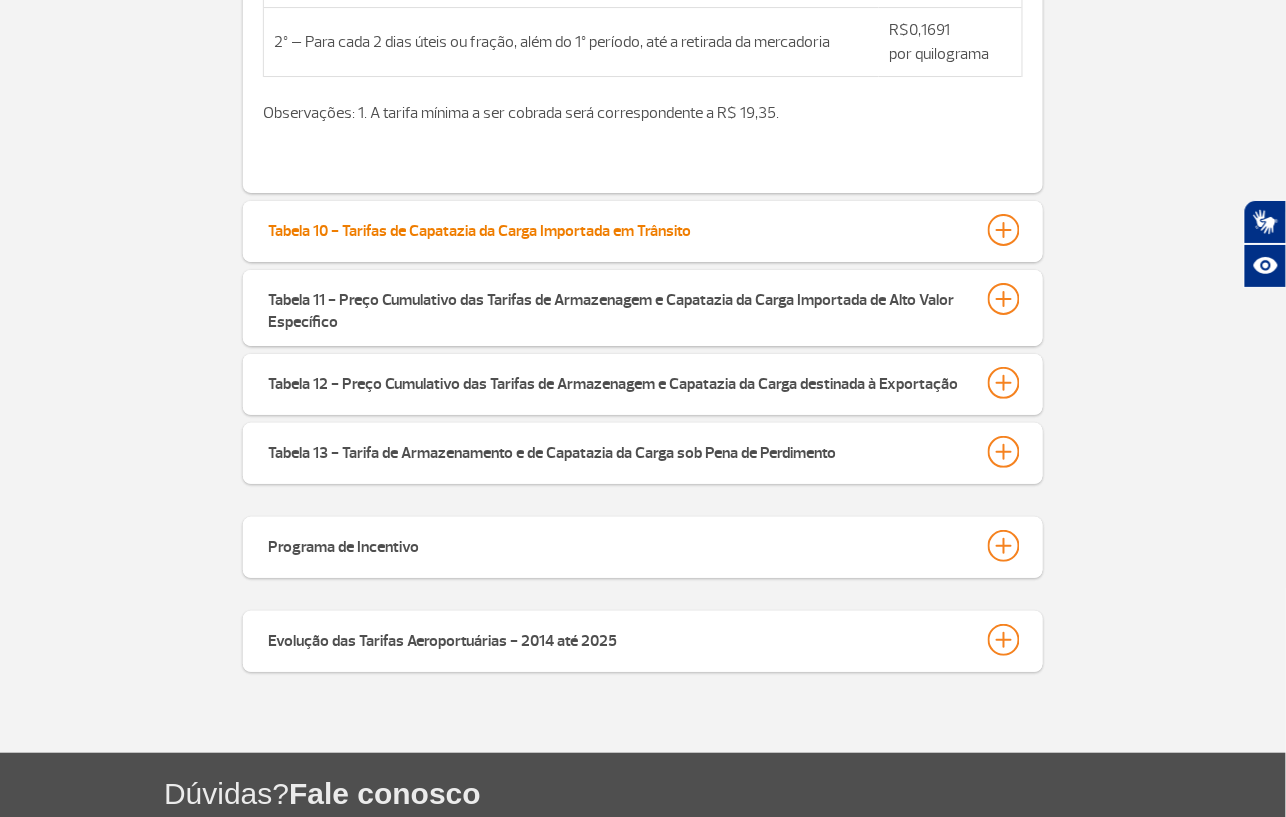 click on "Tabela 10 - Tarifas de Capatazia da Carga Importada em Trânsito" at bounding box center (643, 230) 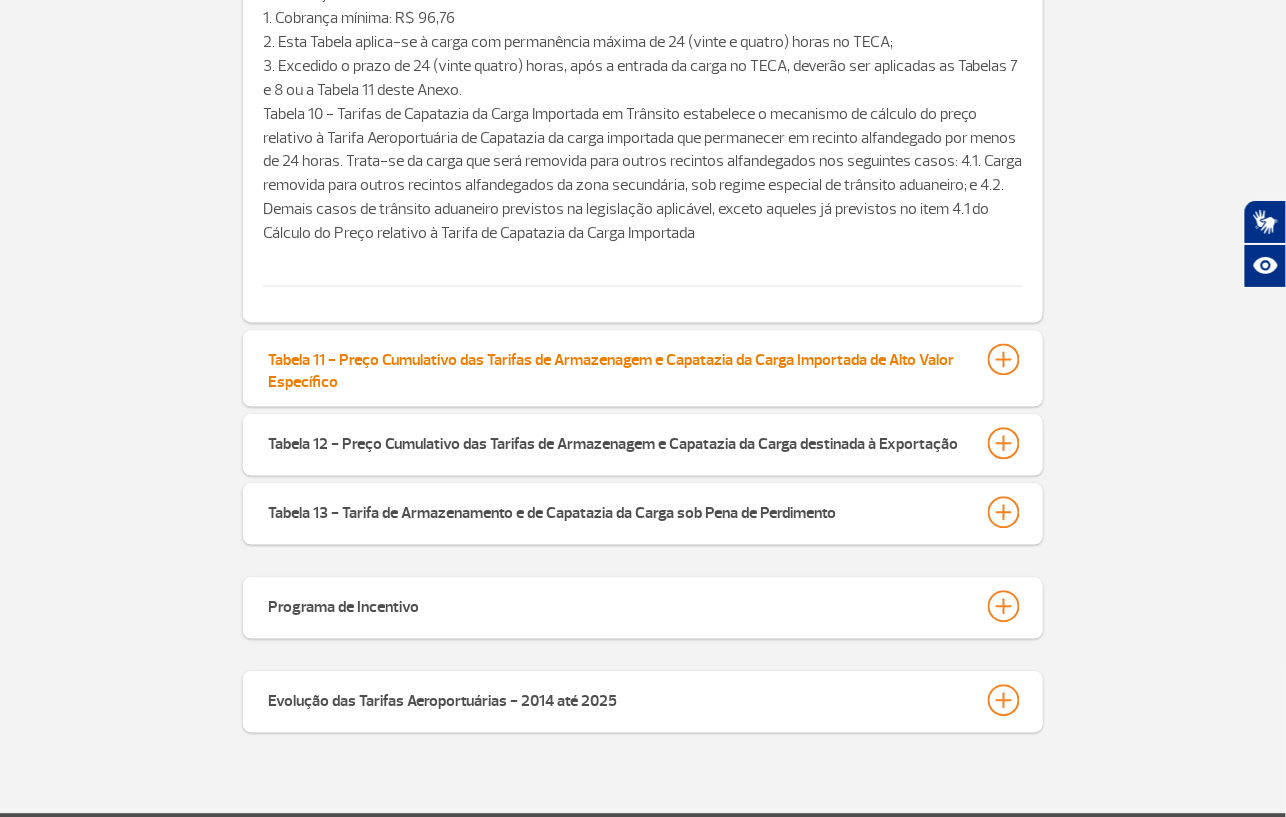 click on "Tabela 11 - Preço Cumulativo das Tarifas de Armazenagem e Capatazia da Carga Importada de Alto Valor Específico" at bounding box center [618, 369] 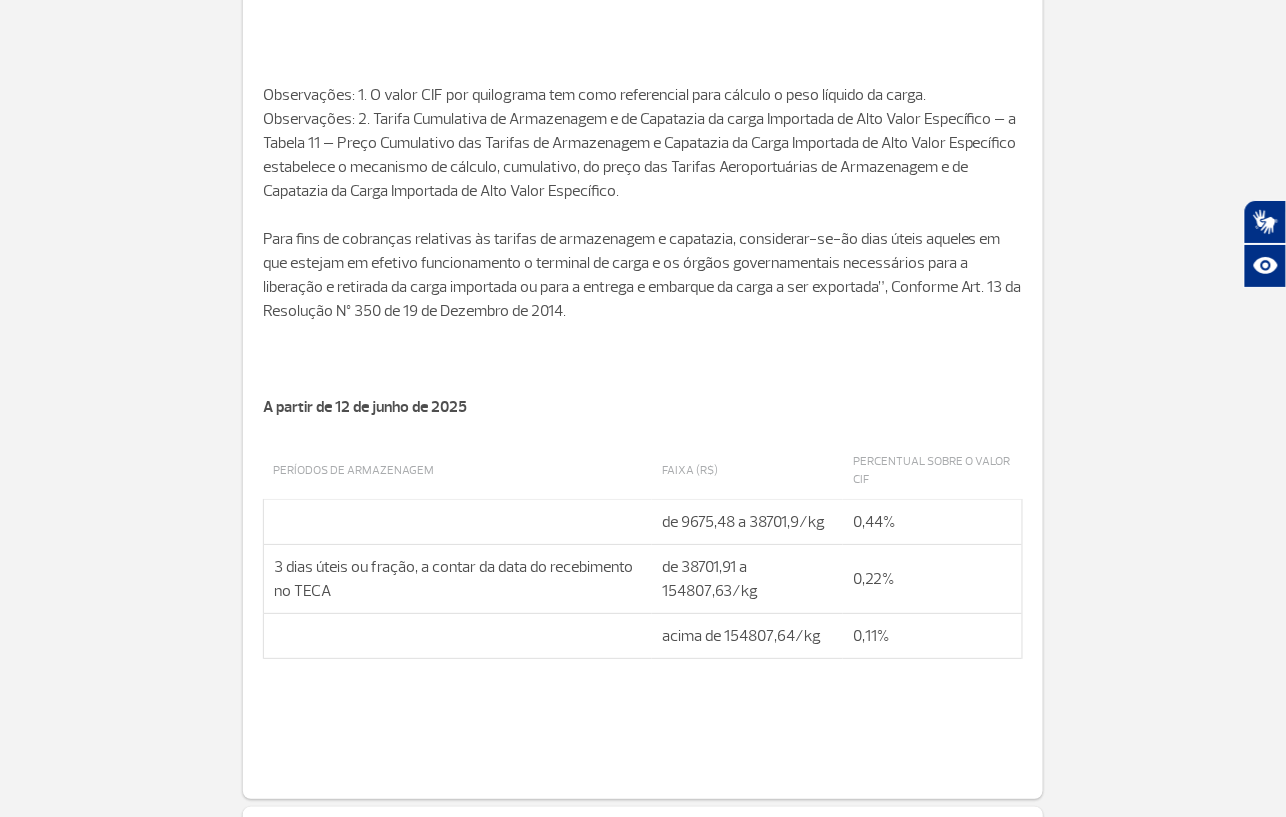scroll, scrollTop: 6133, scrollLeft: 0, axis: vertical 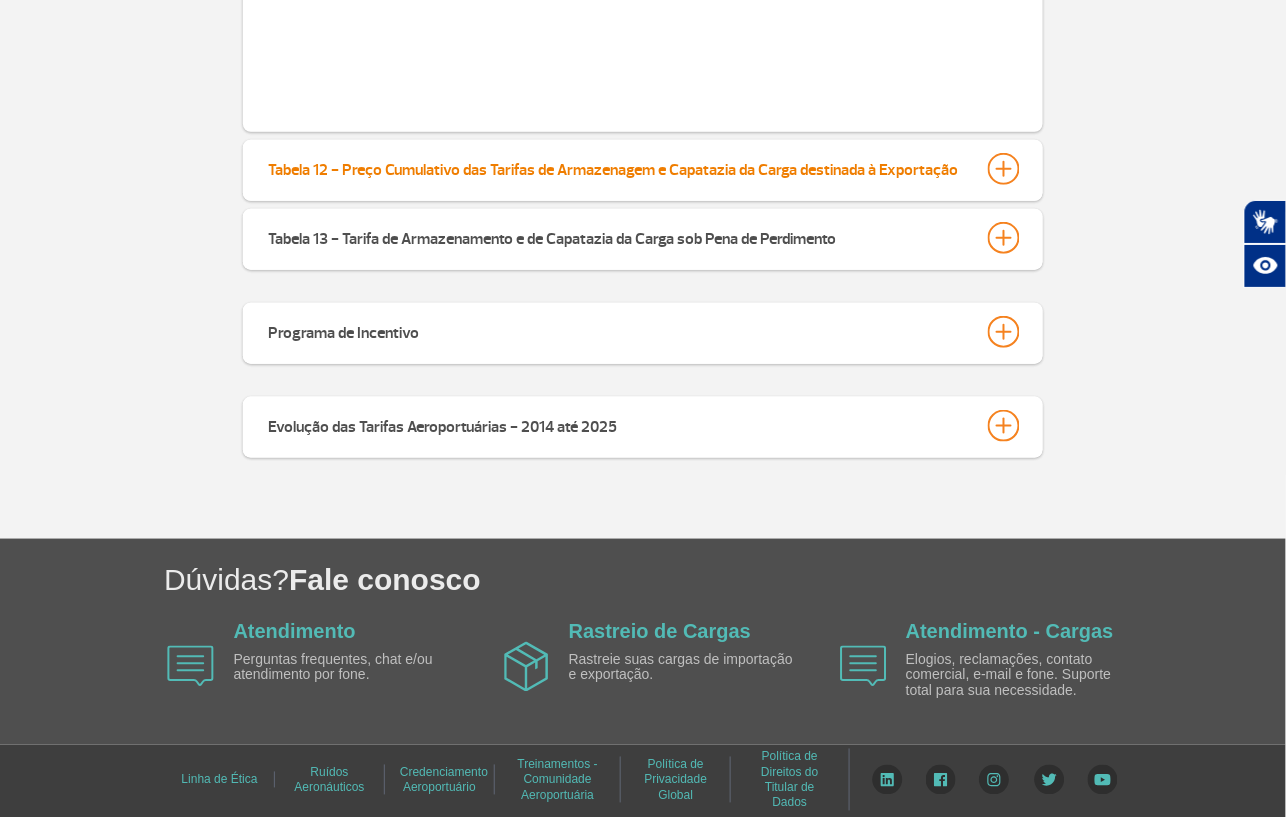 click on "Tabela 12 - Preço Cumulativo das Tarifas de Armazenagem e Capatazia da Carga destinada à Exportação" at bounding box center [613, 167] 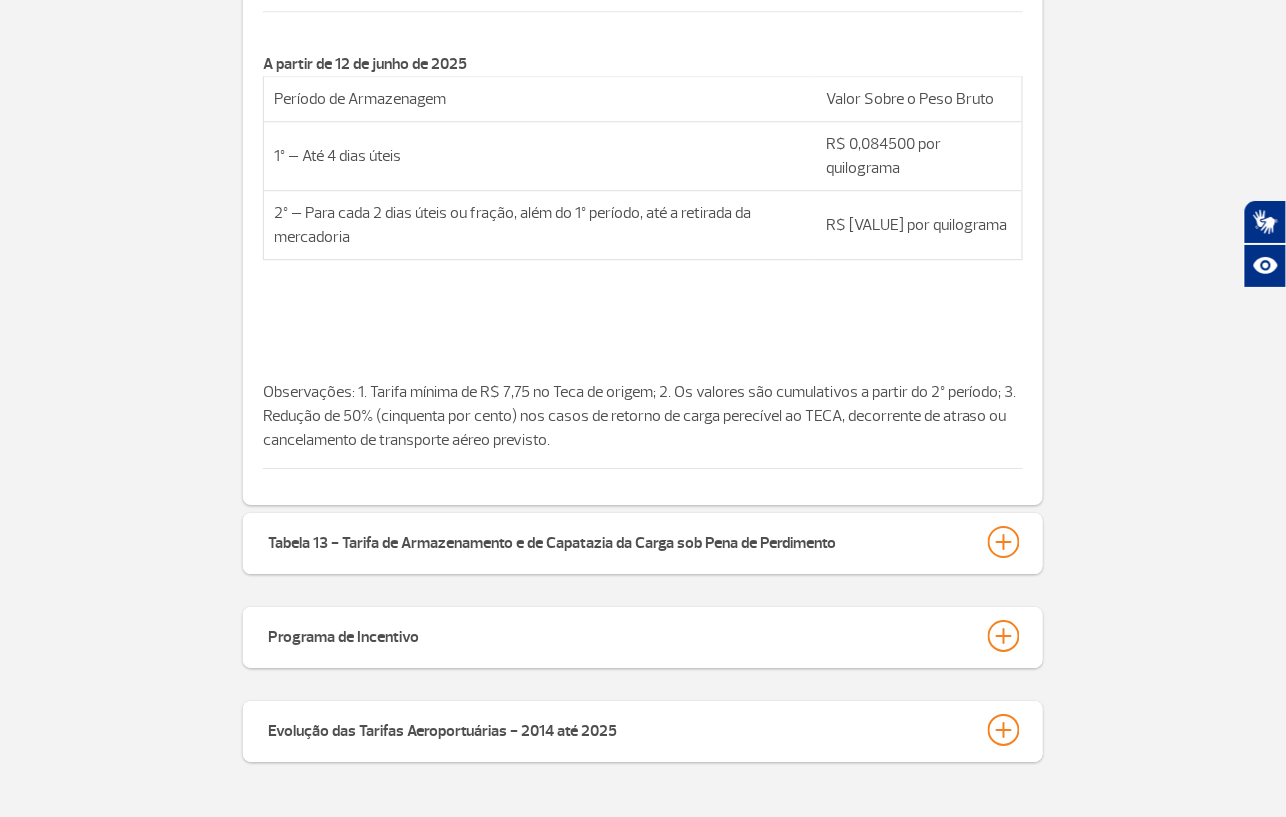 scroll, scrollTop: 7458, scrollLeft: 0, axis: vertical 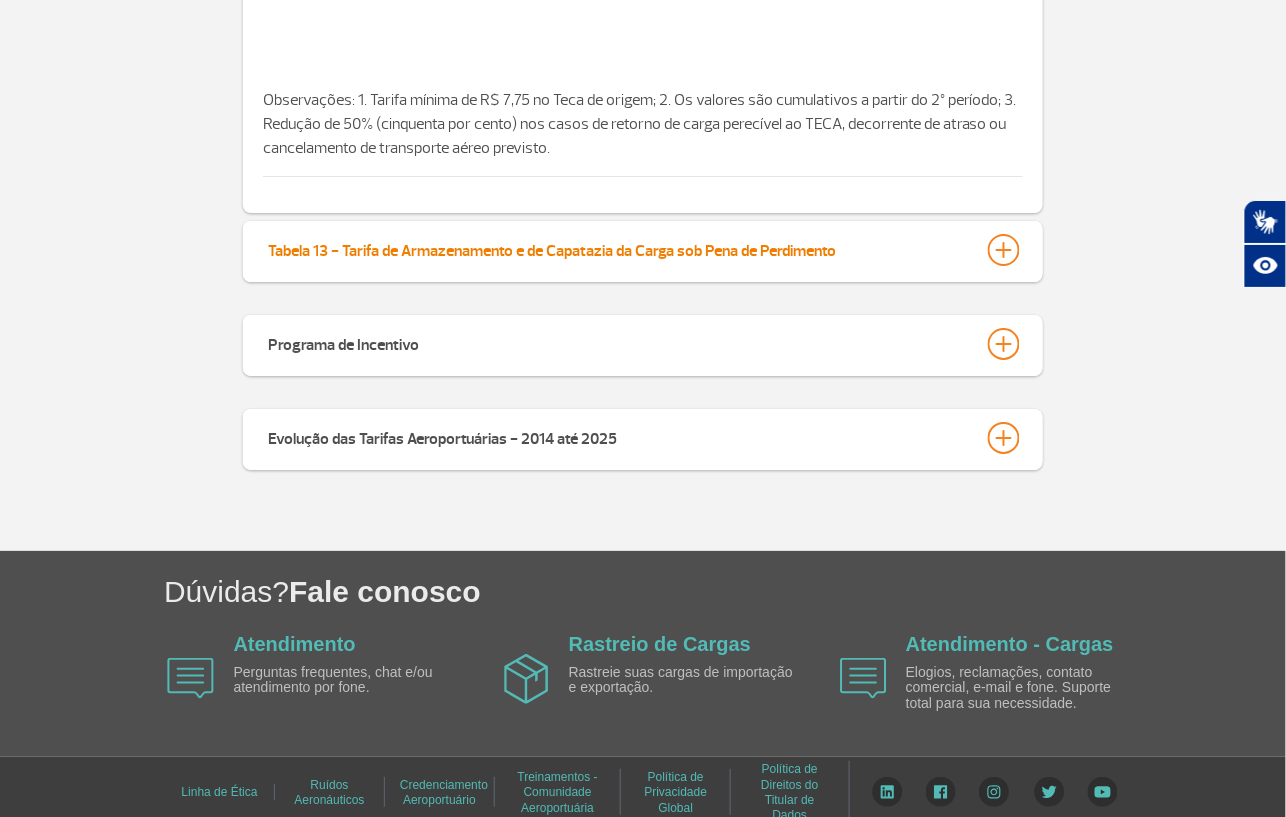 click on "Tabela 13 - Tarifa de Armazenamento e de Capatazia da Carga sob Pena de Perdimento" at bounding box center (552, 248) 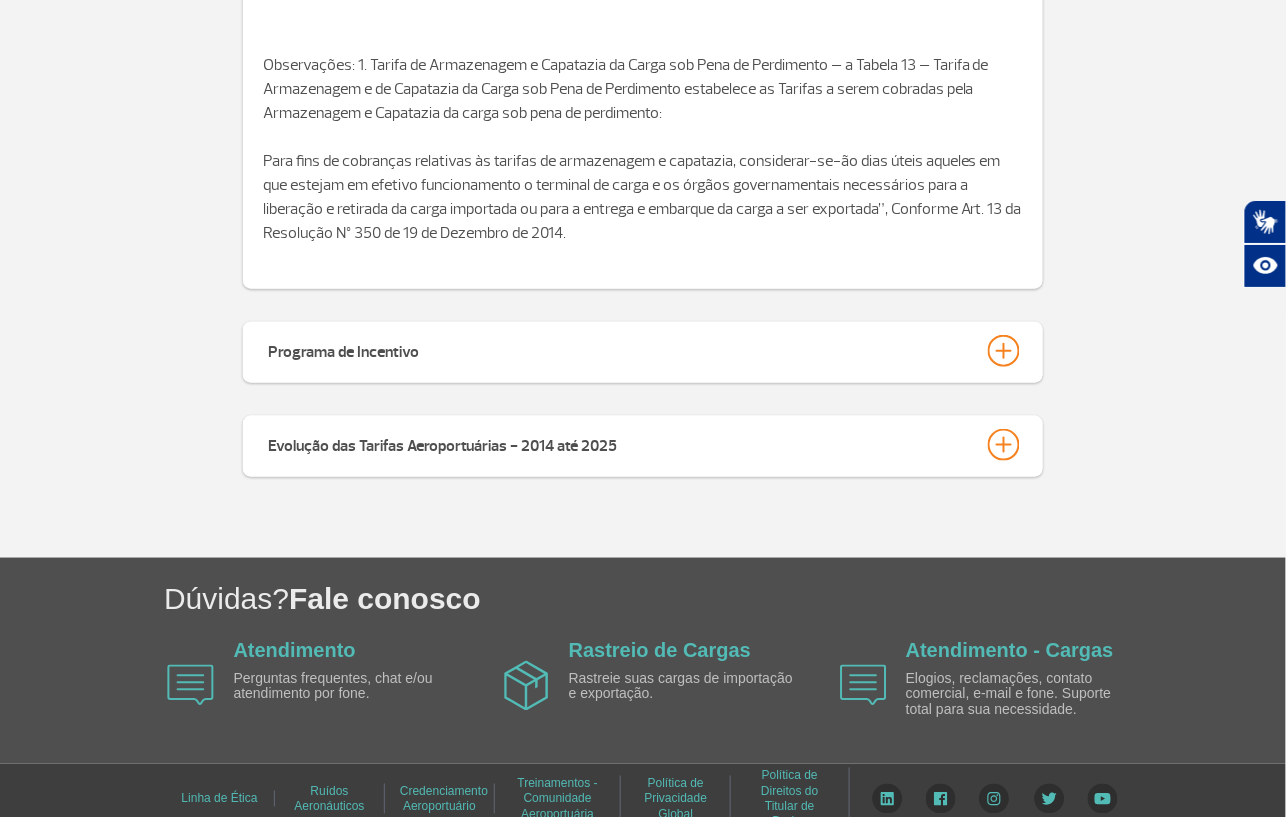 scroll, scrollTop: 8080, scrollLeft: 0, axis: vertical 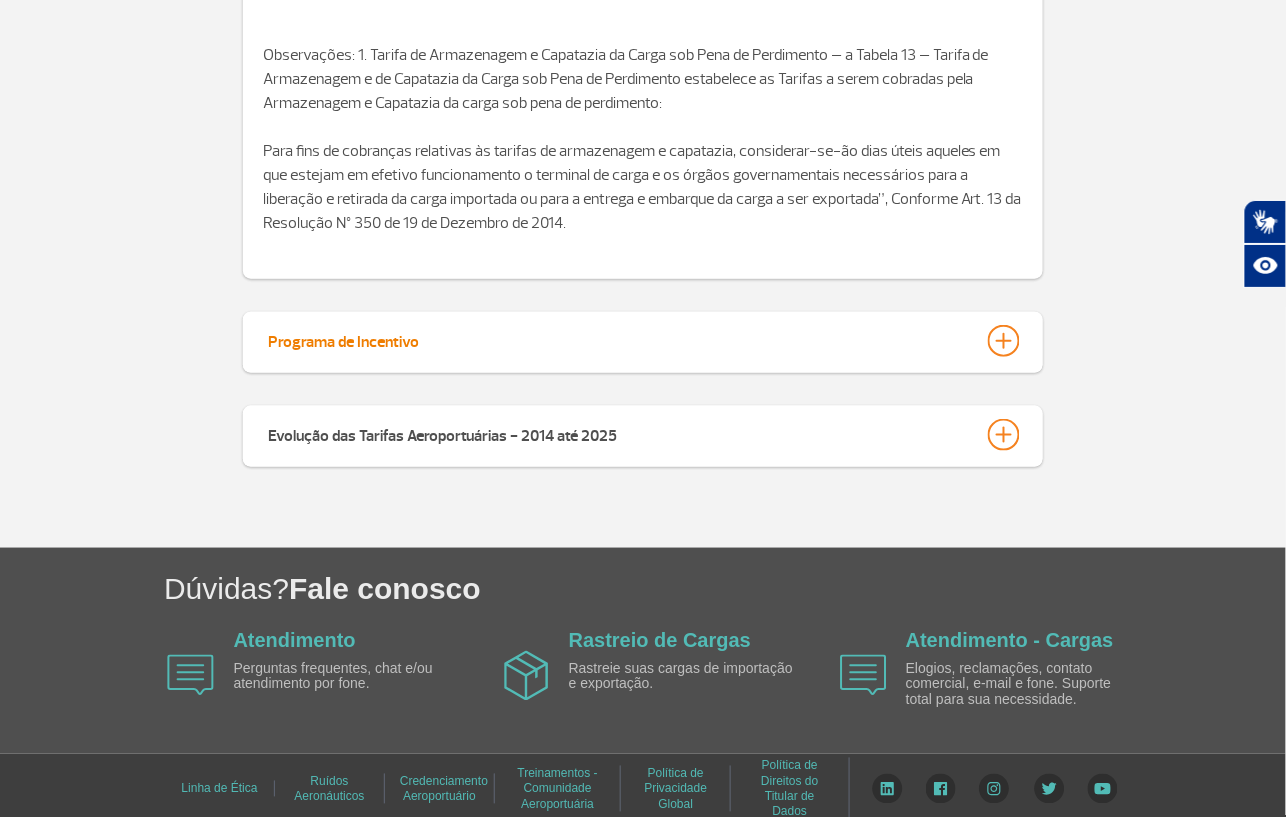 click on "Programa de Incentivo" at bounding box center (643, 341) 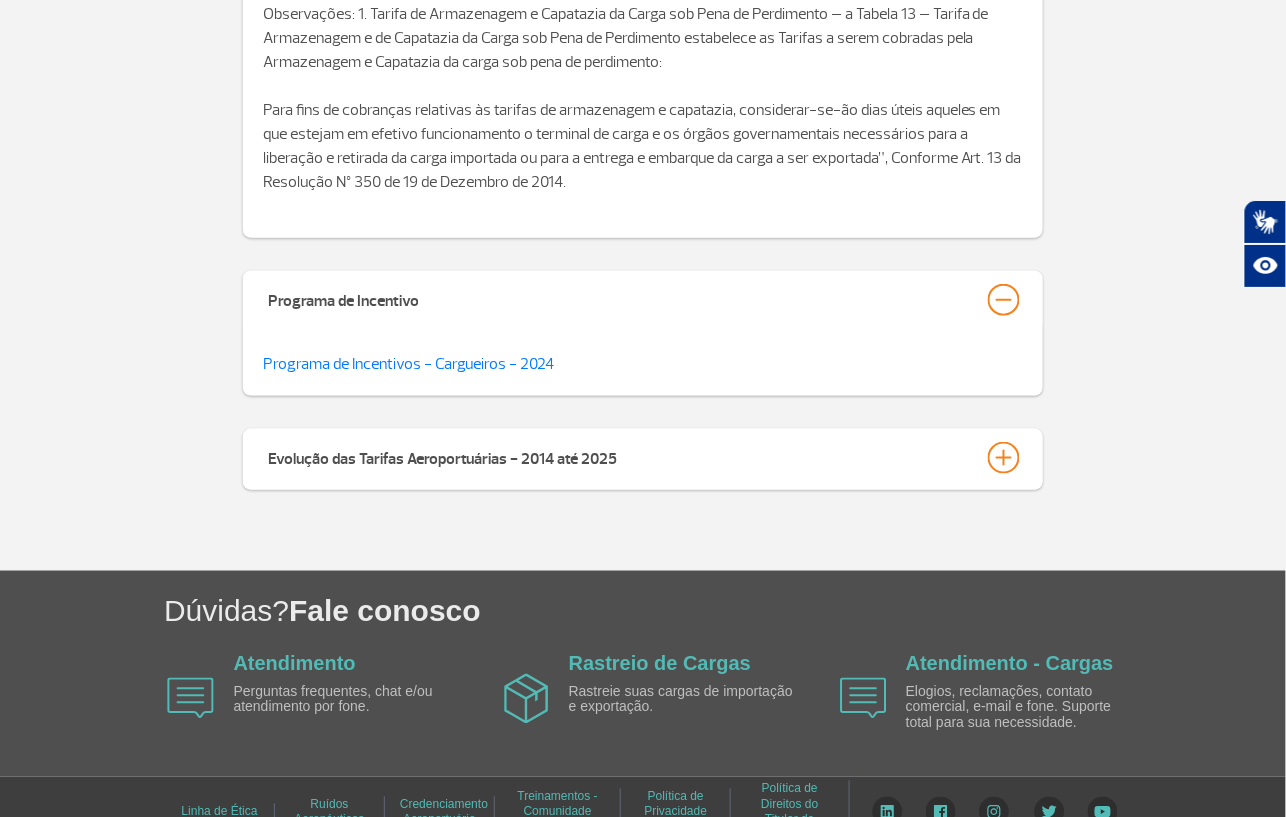 scroll, scrollTop: 8144, scrollLeft: 0, axis: vertical 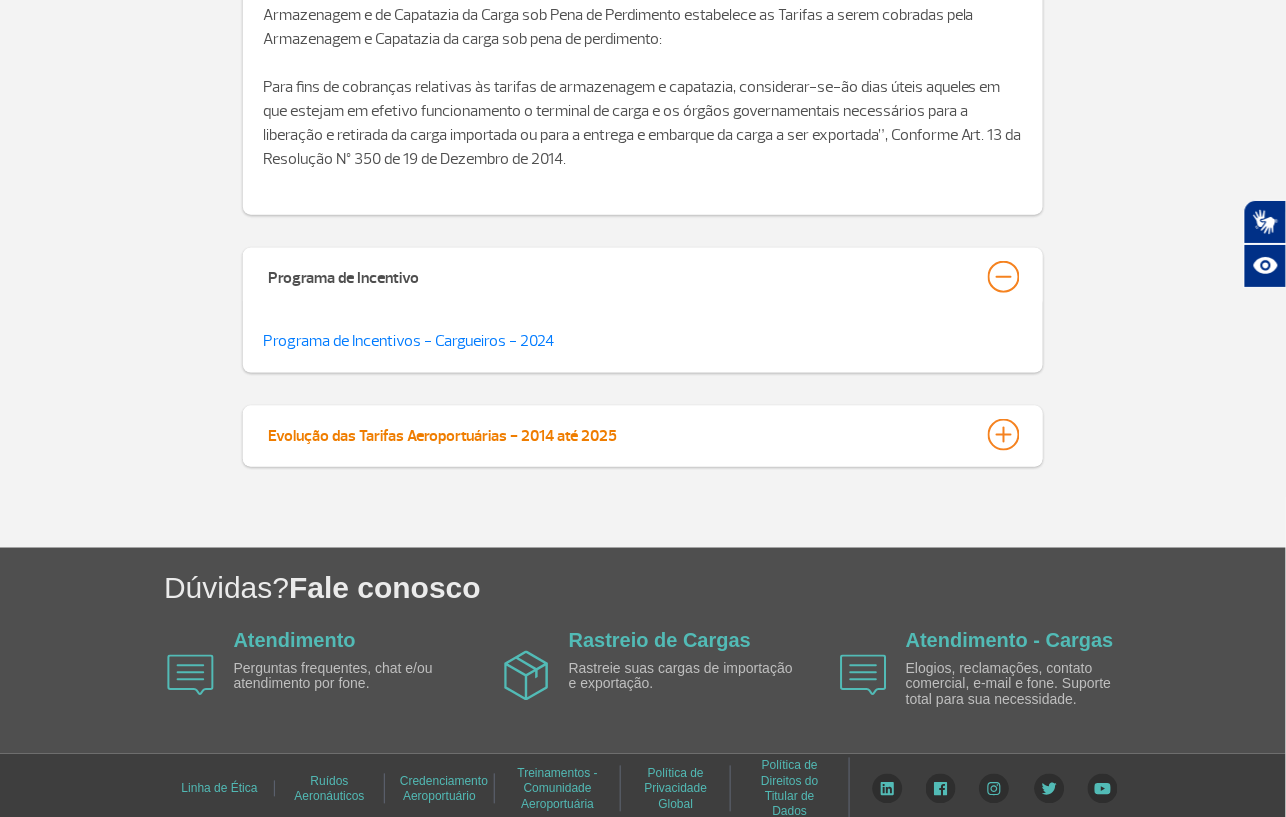 click on "Evolução das Tarifas Aeroportuárias - 2014 até 2025" at bounding box center (643, 435) 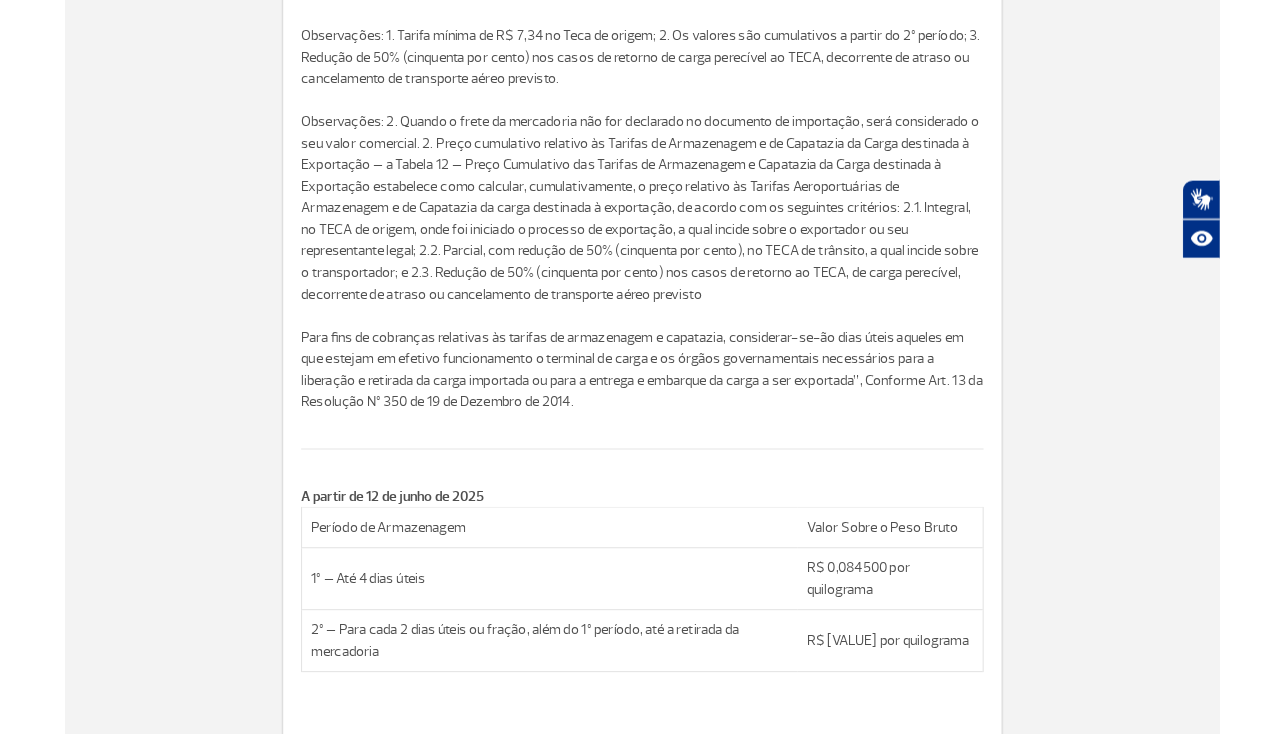 scroll, scrollTop: 6010, scrollLeft: 0, axis: vertical 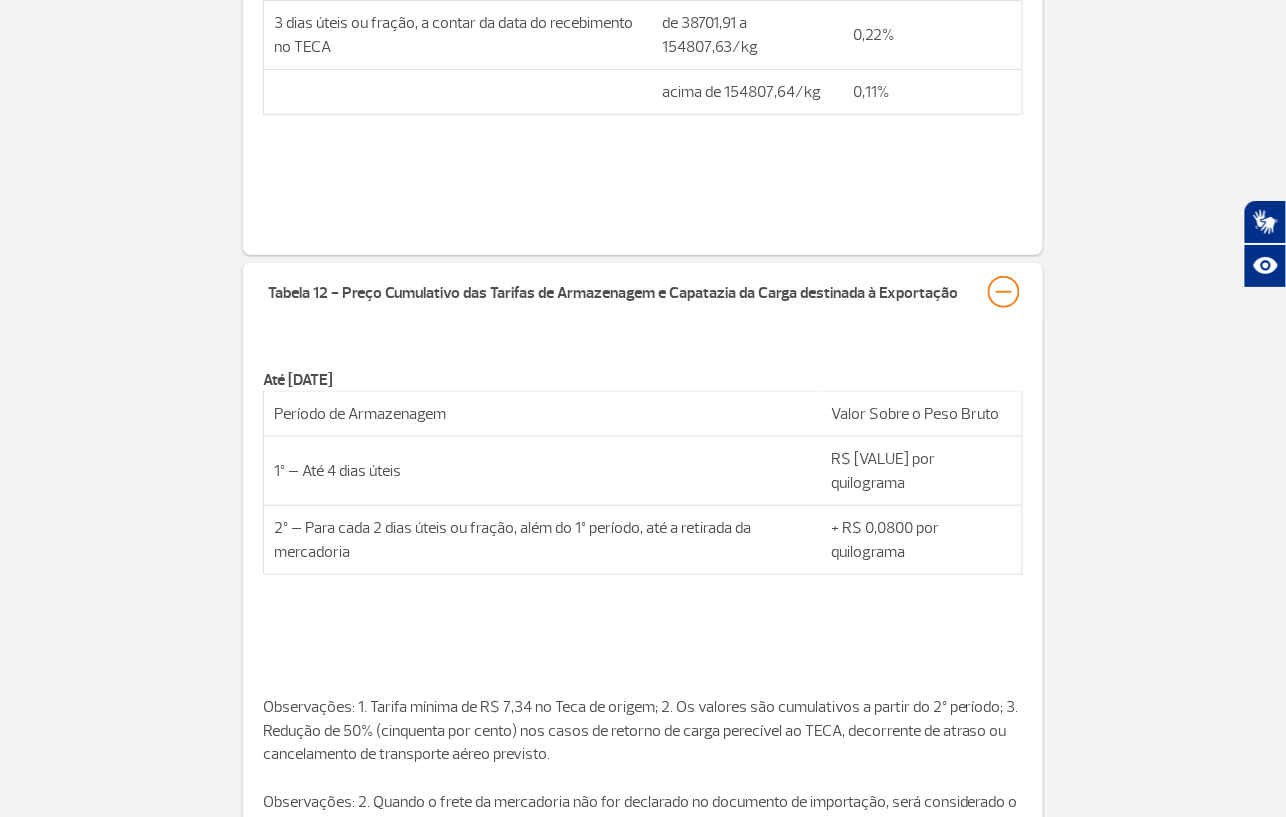 type 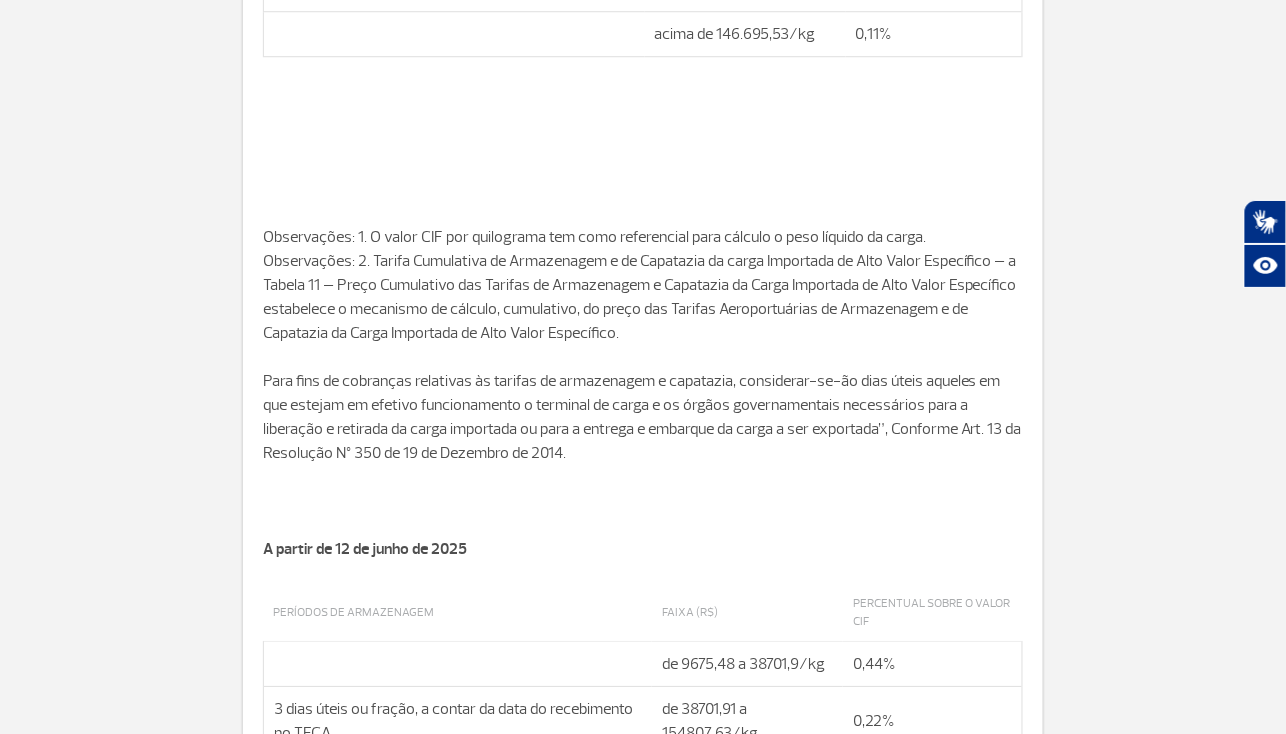 scroll, scrollTop: 5866, scrollLeft: 0, axis: vertical 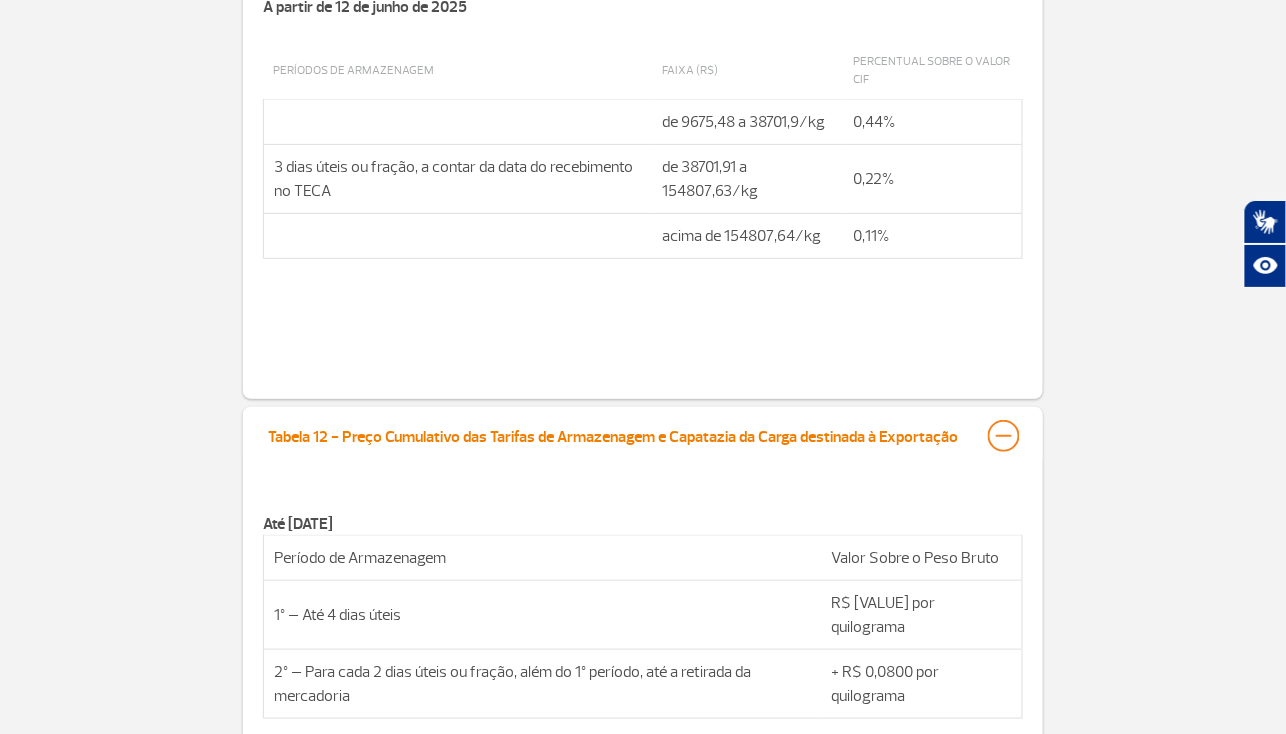 click on "Tabela 12 - Preço Cumulativo das Tarifas de Armazenagem e Capatazia da Carga destinada à Exportação" at bounding box center [613, 434] 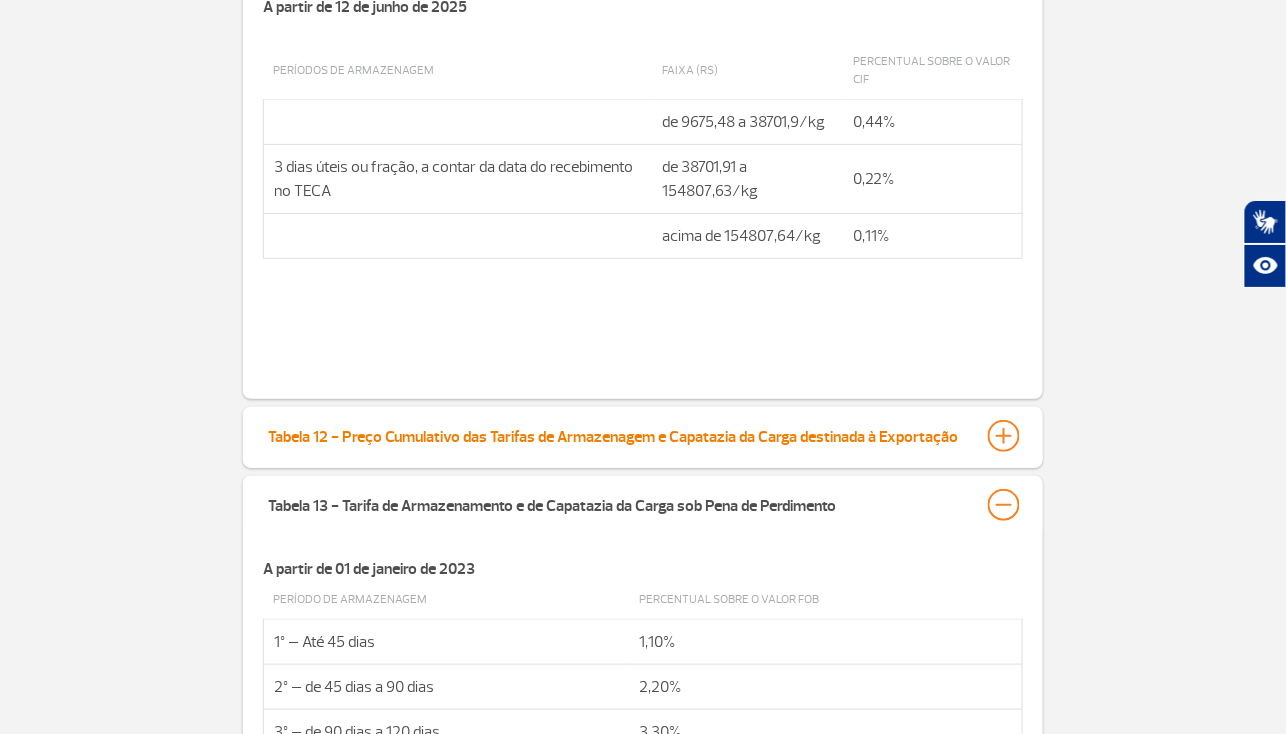 click on "Tabela 12 - Preço Cumulativo das Tarifas de Armazenagem e Capatazia da Carga destinada à Exportação" at bounding box center [613, 434] 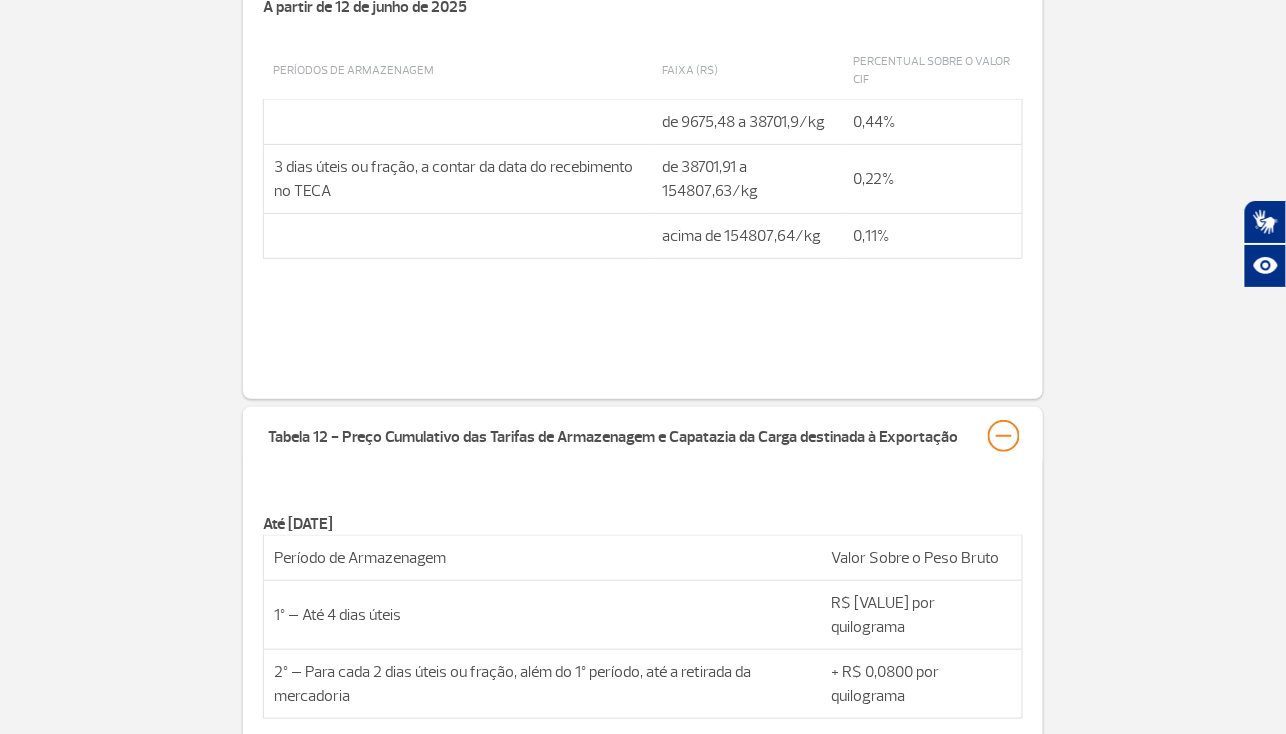 click on "Até [MONTH] de [YEAR]
Períodos de Armazenagem
Percentual sobre o valor CIF
1º – Até [NUMBER] dias úteis
[PERCENTAGE]
2º – De [NUMBER] a [NUMBER] dias úteis
[PERCENTAGE]
3º – De [NUMBER] a [NUMBER] dias úteis
[PERCENTAGE]
4º – De [NUMBER] a [NUMBER] dias úteis
[PERCENTAGE]
Para cada [NUMBER] dias úteis ou fração, além do 4º período, até a retirada da mercadoria
+ [PERCENTAGE]
Observações:
1. A partir do 4º (quarto) período os percentuais são cumulativos;
2. Esta Tabela é aplicada cumulativamente com a Tabela 8 Tabela Cálculo do Preço relativo à Tarifa de Capatazia da Carga Importada.
____________________________________________________________
1. Na aplicação da Tabela Cálculo da Tarifa de Armazenagem da Carga Importada, a Concessionária deverá observar o seguinte:
Até [NUMBER] de [MONTH] de [YEAR]
R$ [PRICE] por quilograma" at bounding box center [643, -1210] 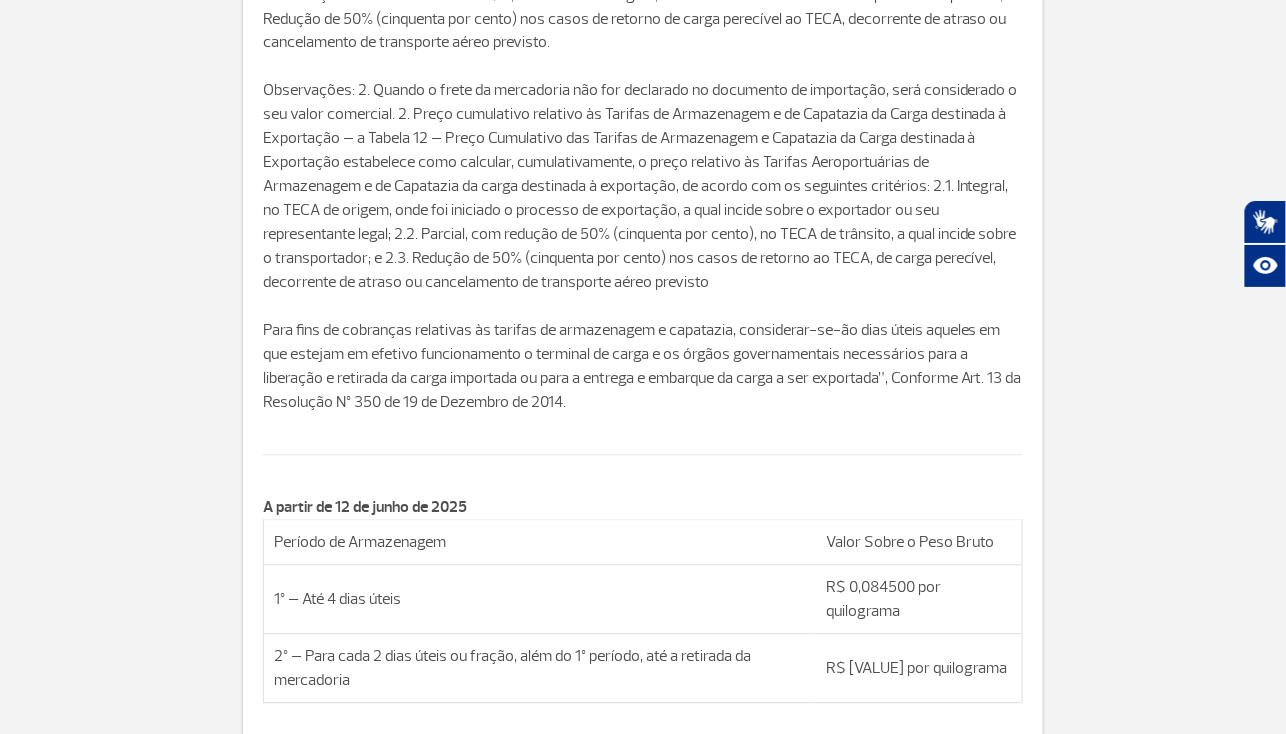 scroll, scrollTop: 0, scrollLeft: 0, axis: both 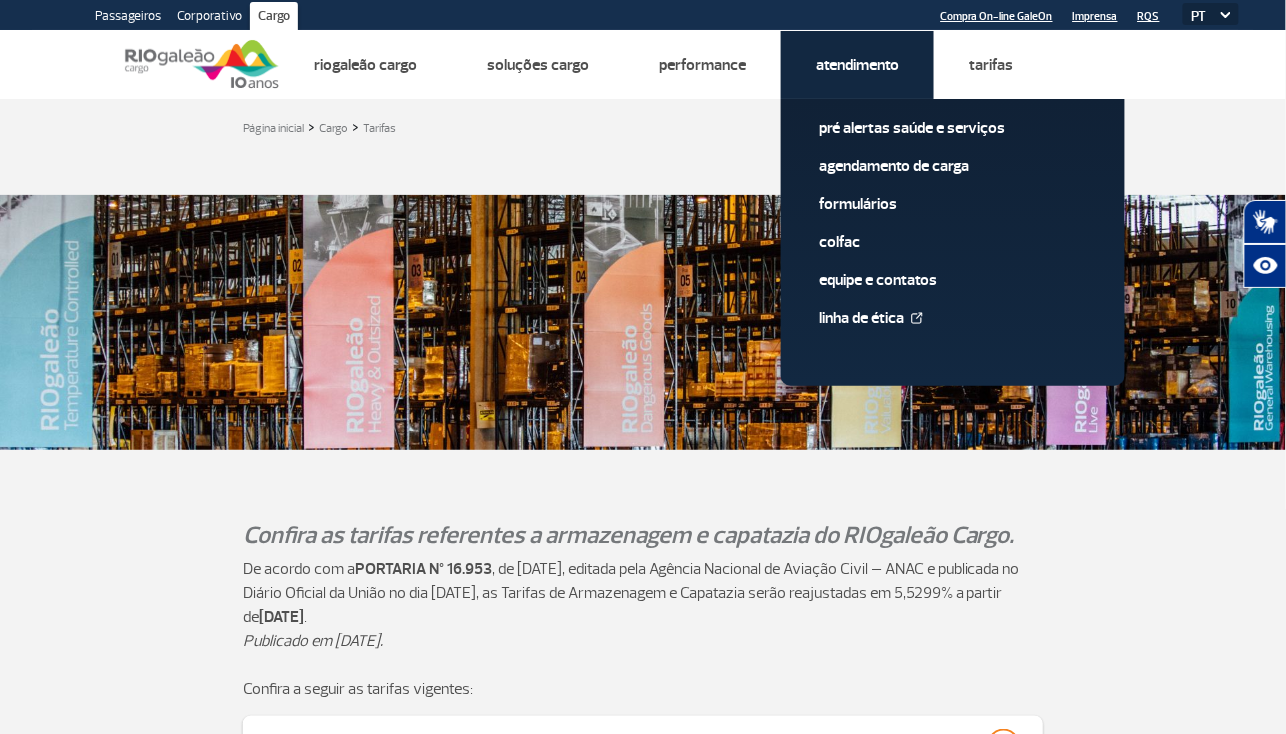 click on "Atendimento" at bounding box center (857, 65) 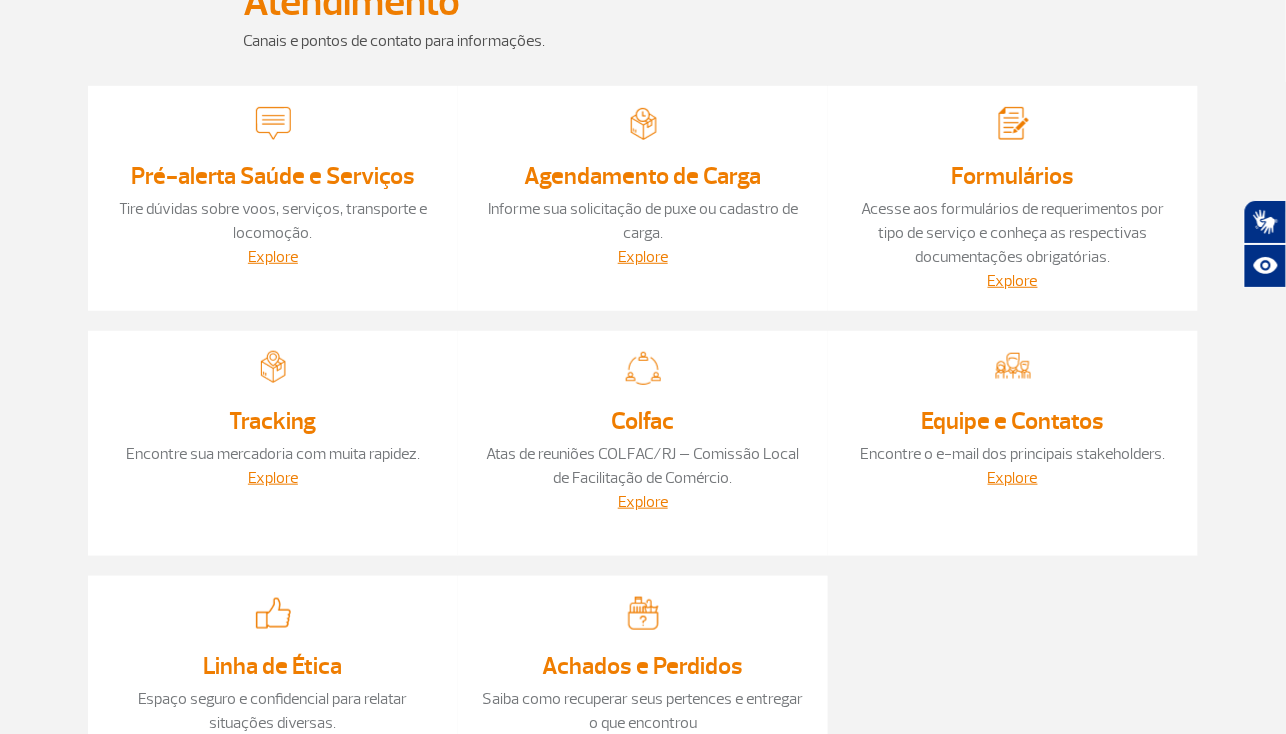 scroll, scrollTop: 0, scrollLeft: 0, axis: both 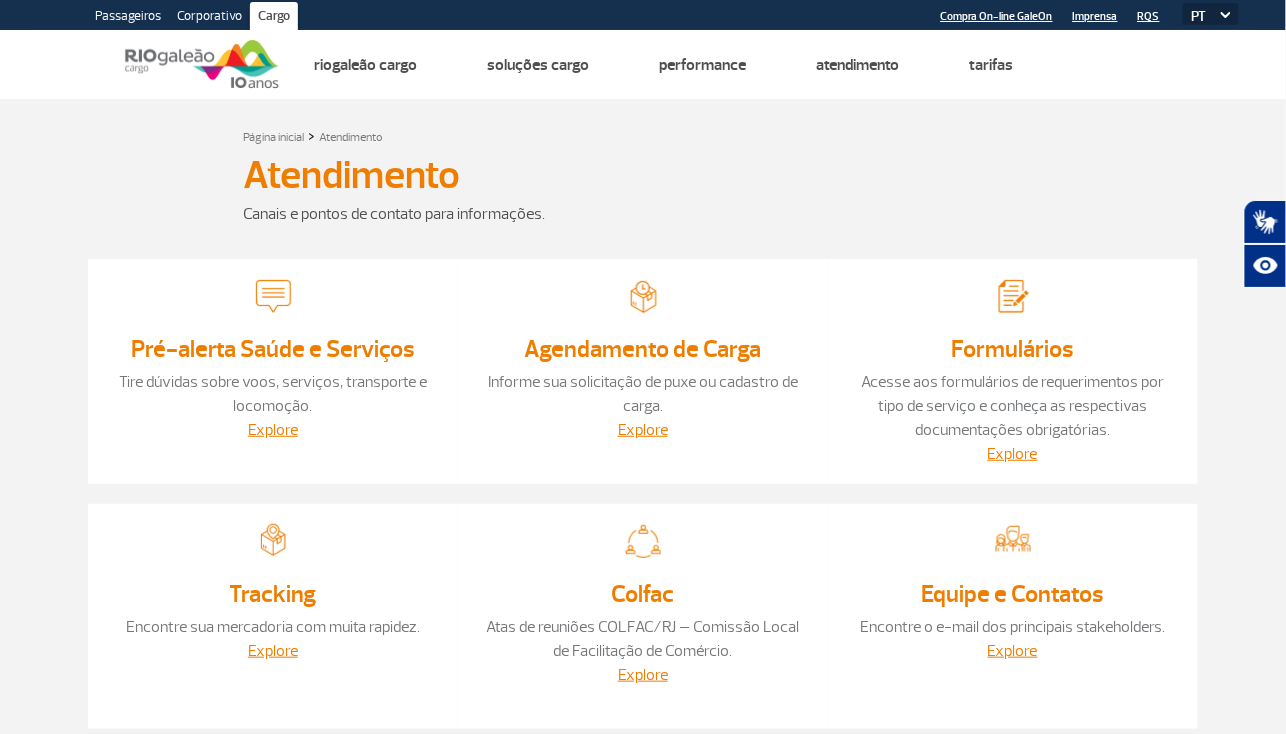 click at bounding box center (1013, 296) 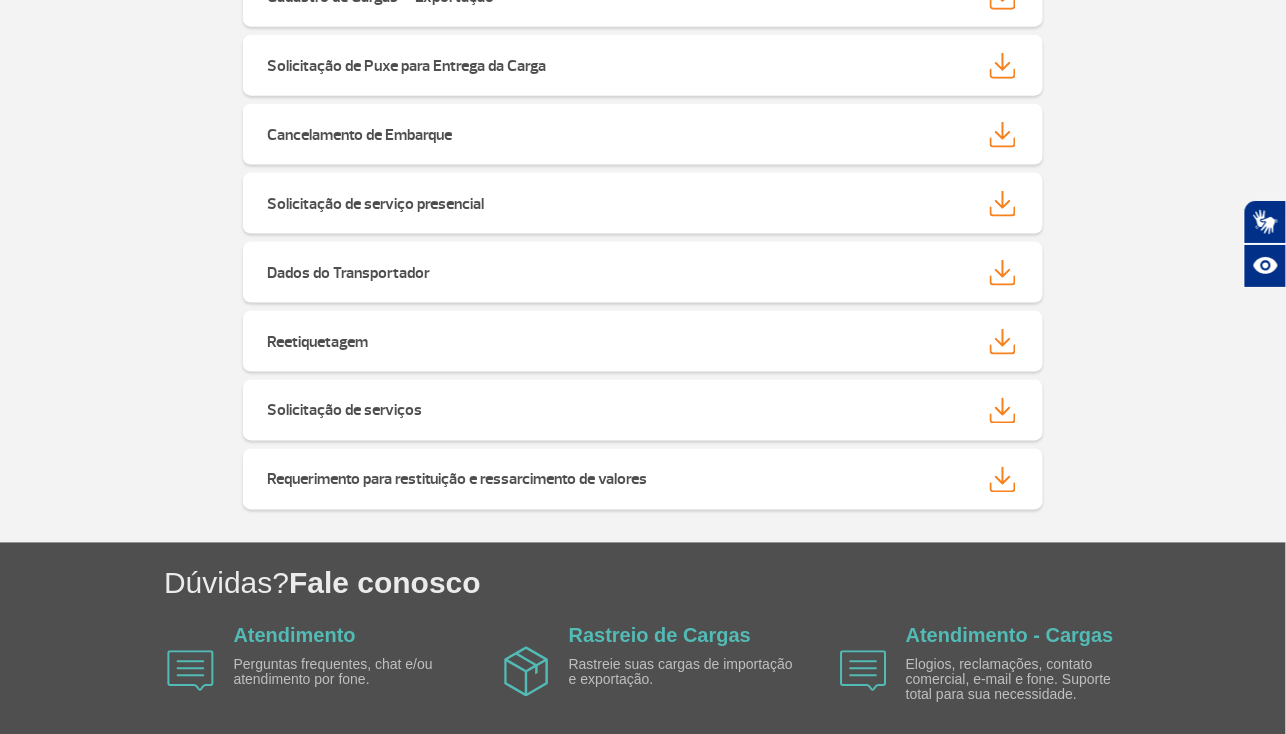 scroll, scrollTop: 673, scrollLeft: 0, axis: vertical 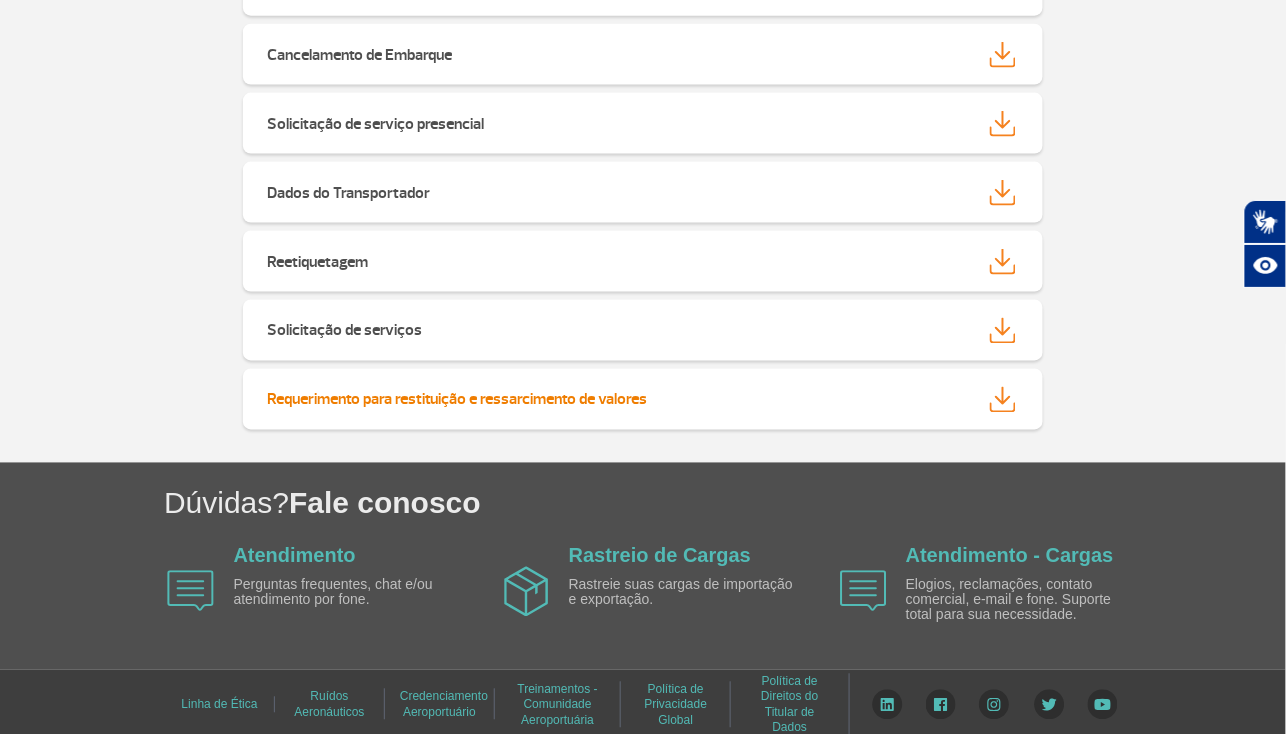 click on "Requerimento para restituição e ressarcimento de valores" at bounding box center (643, 399) 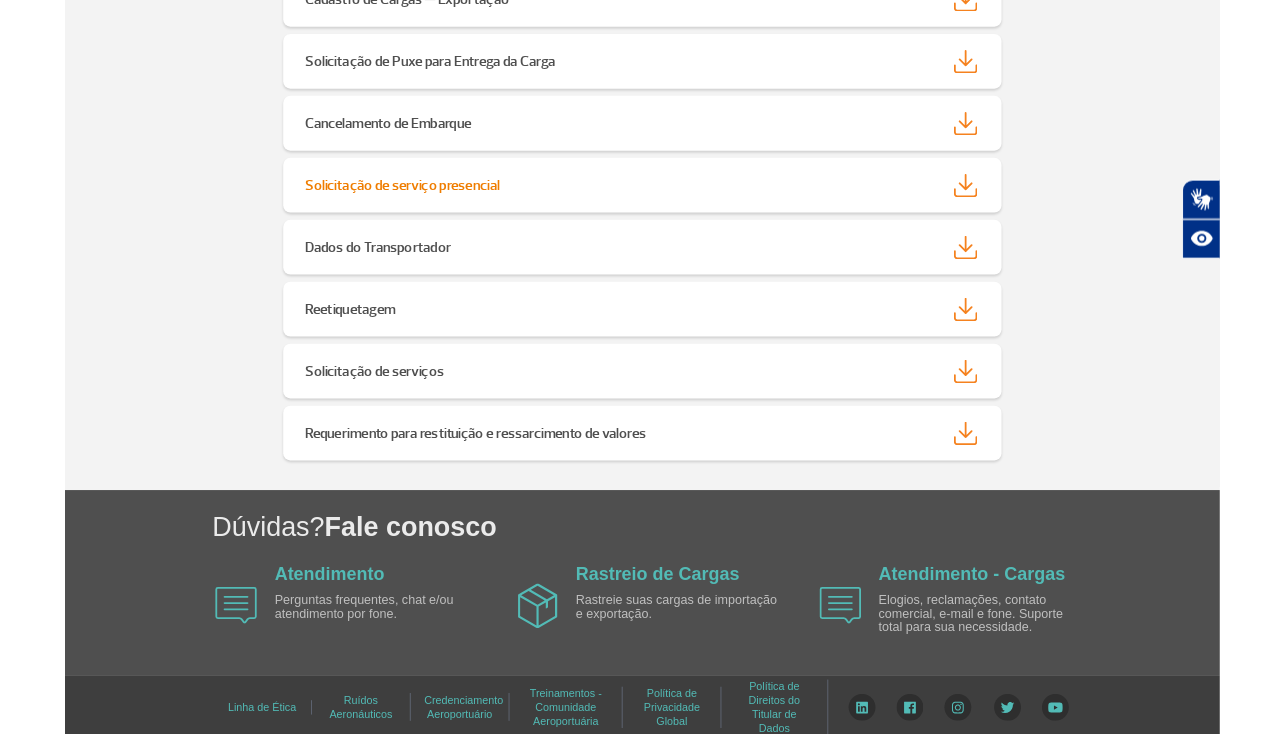 scroll, scrollTop: 673, scrollLeft: 0, axis: vertical 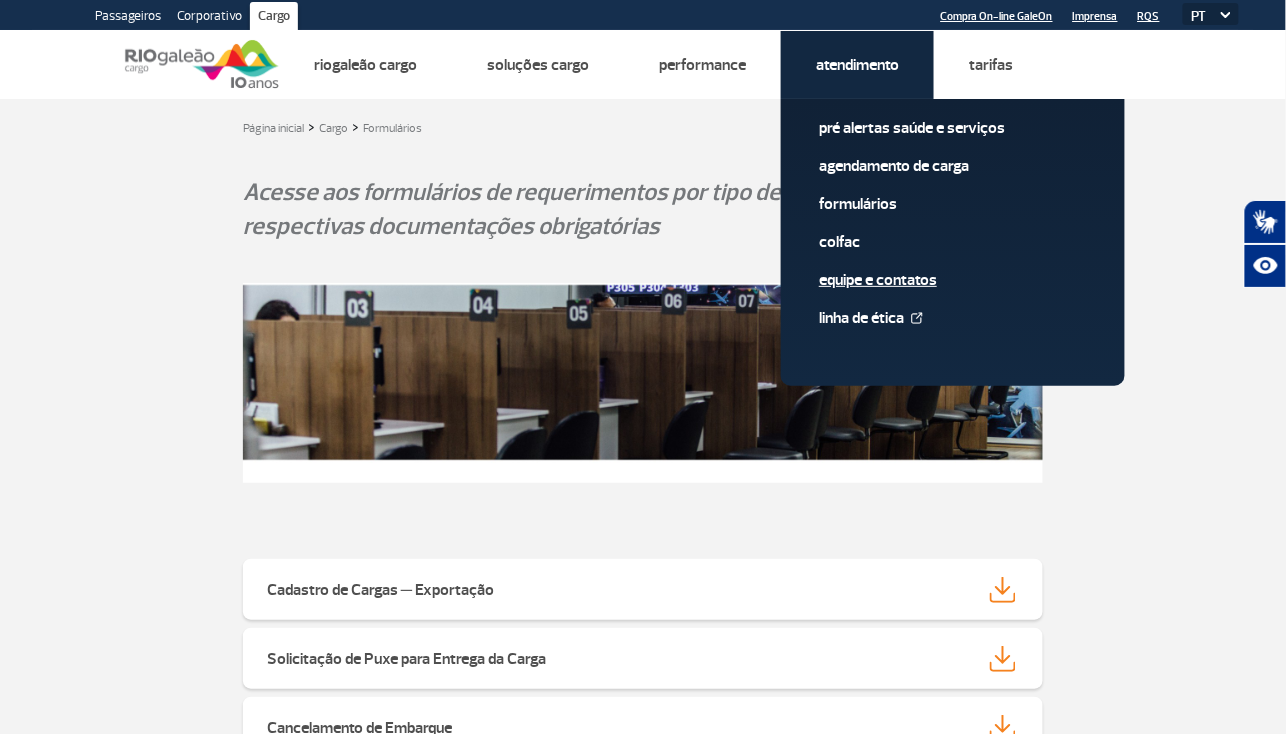 click on "Equipe e Contatos" at bounding box center [953, 280] 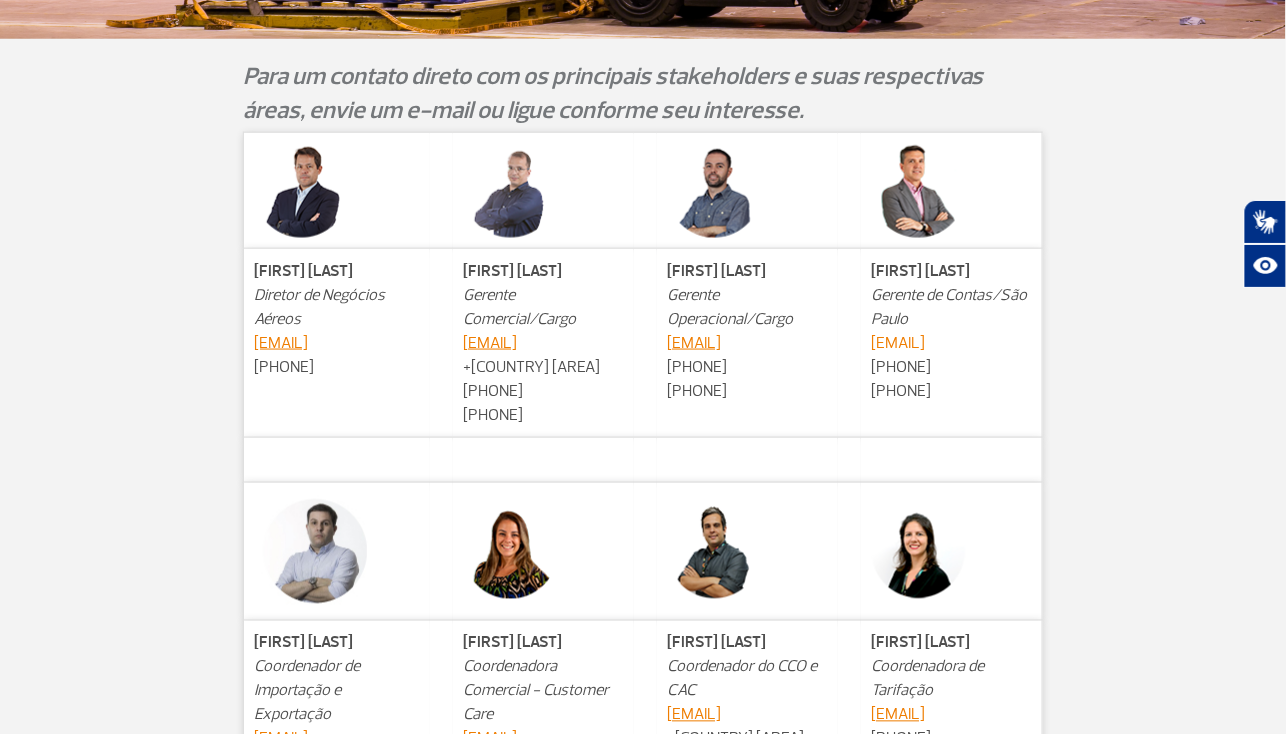 scroll, scrollTop: 0, scrollLeft: 0, axis: both 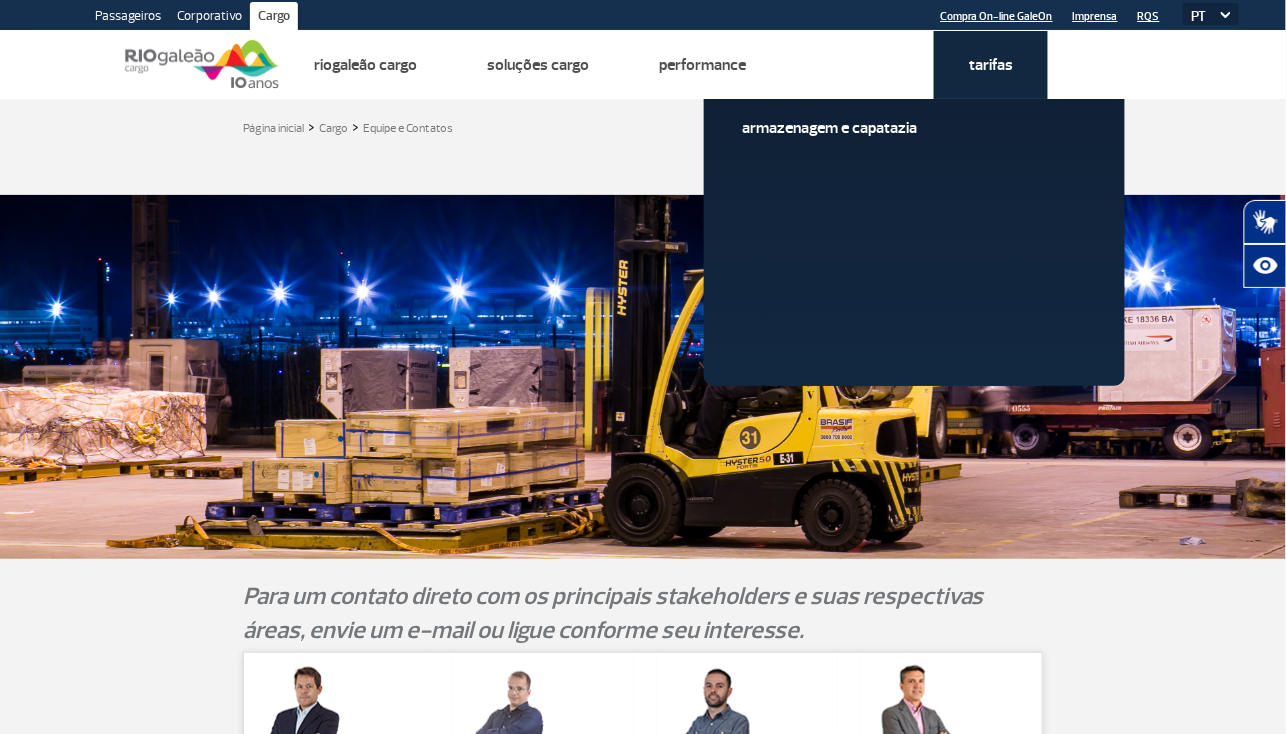 click on "Tarifas" at bounding box center [991, 65] 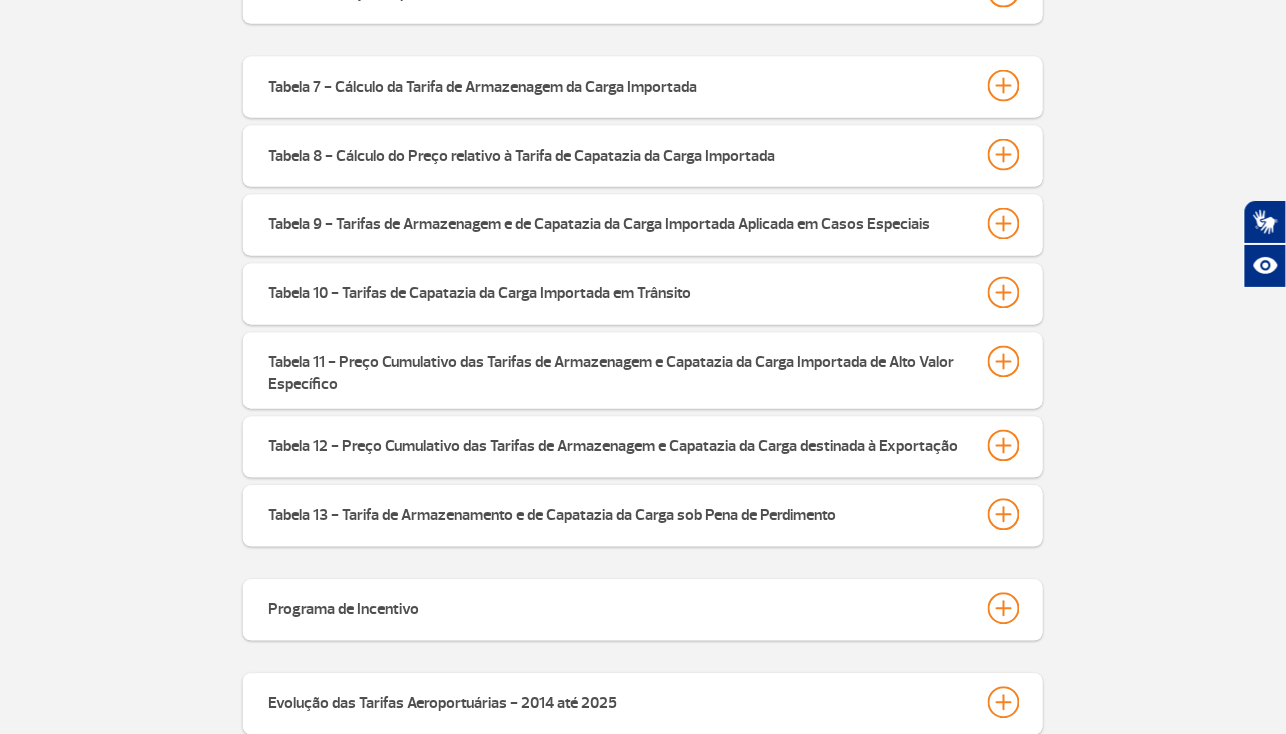 scroll, scrollTop: 800, scrollLeft: 0, axis: vertical 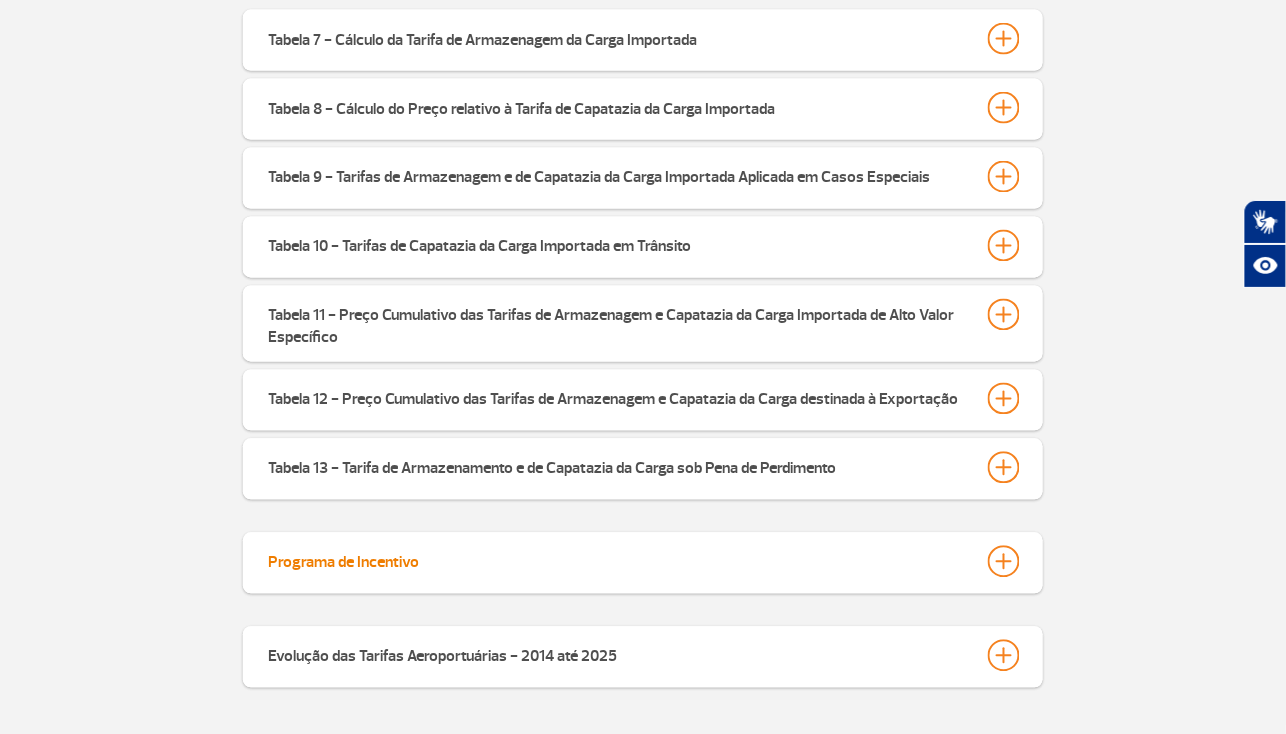 click on "Programa de Incentivo" at bounding box center [643, 562] 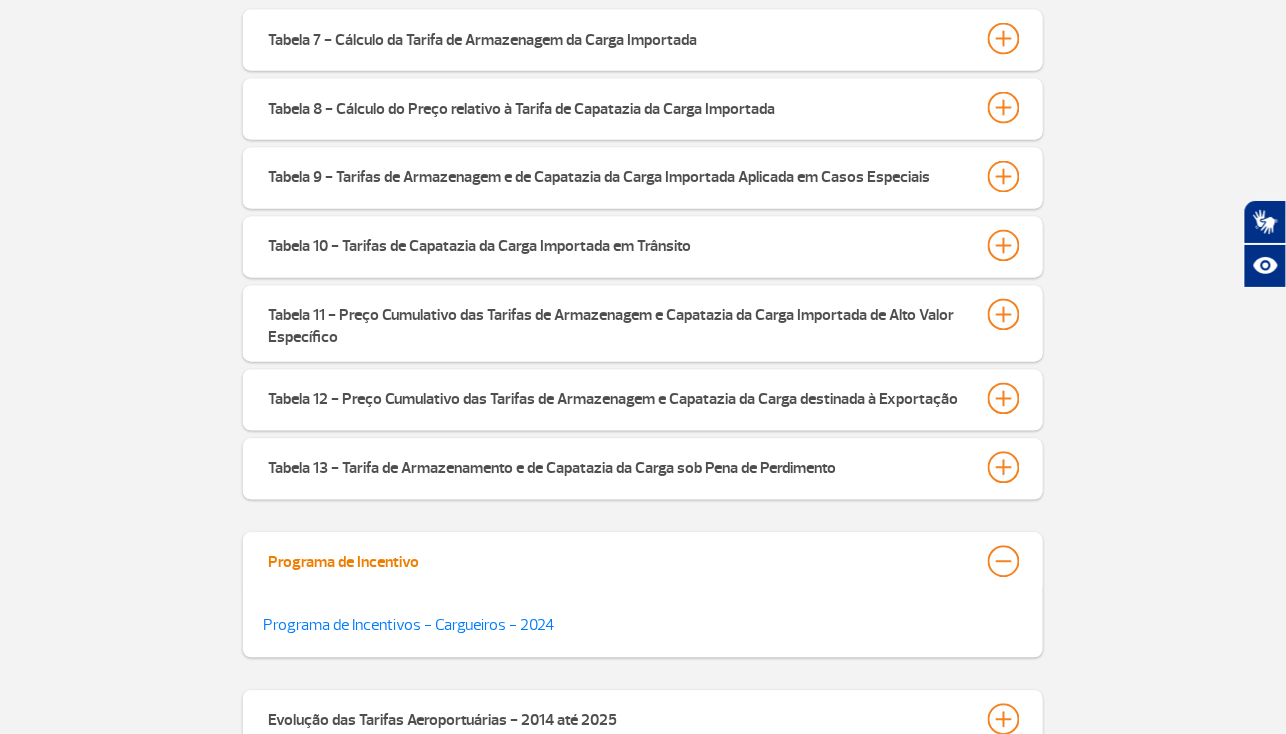 click on "Programa de Incentivo" at bounding box center [643, 562] 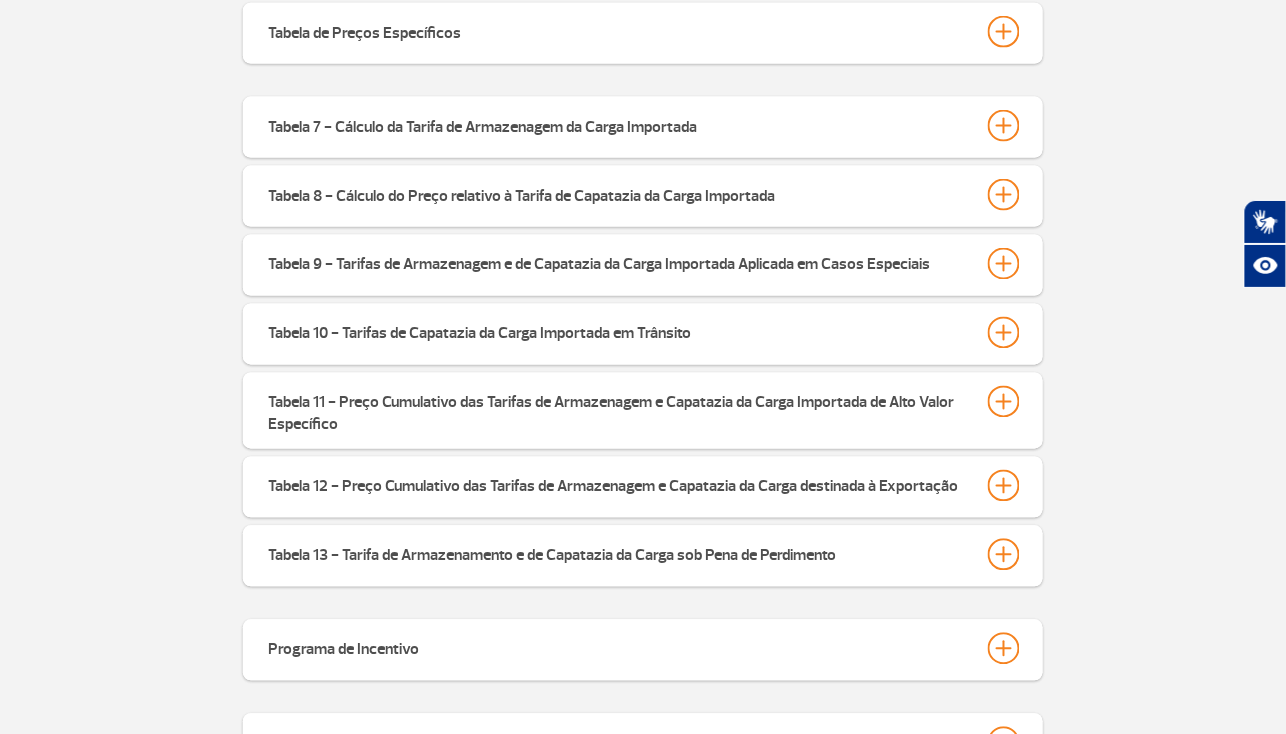scroll, scrollTop: 666, scrollLeft: 0, axis: vertical 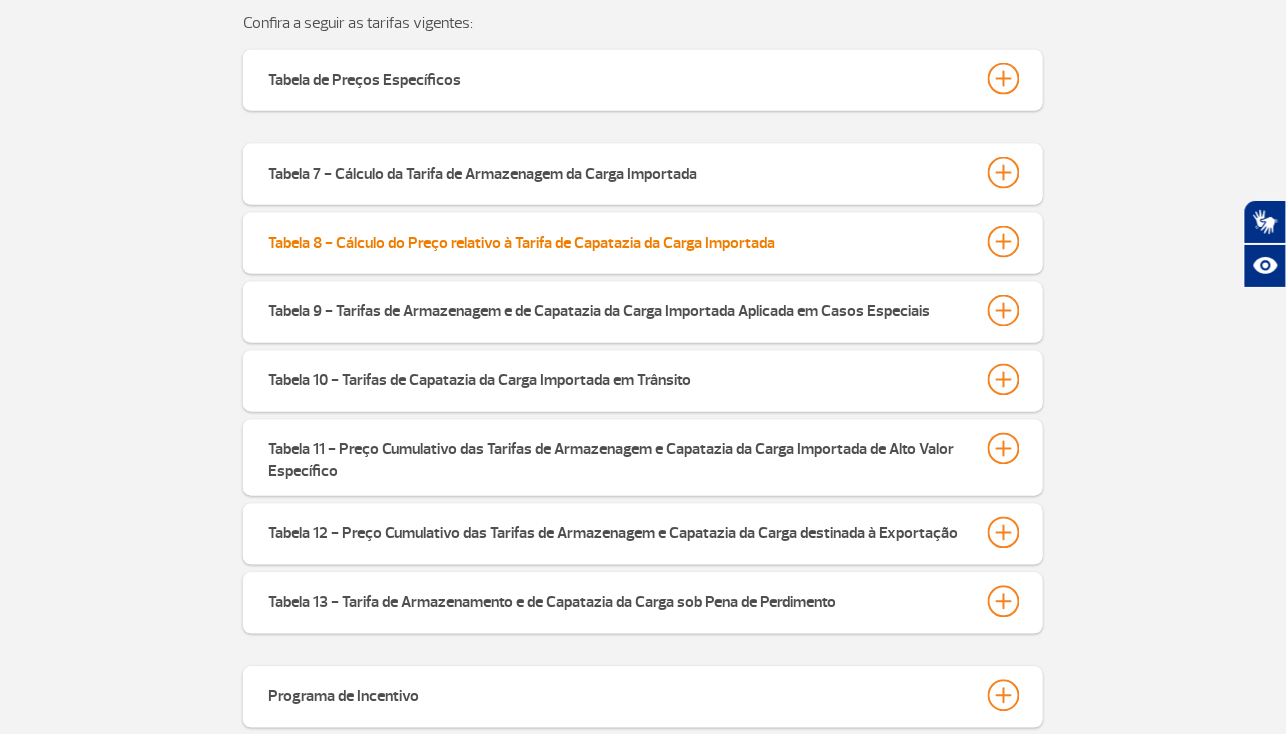 click on "Tabela 8 - Cálculo do Preço relativo à Tarifa de Capatazia da Carga Importada" at bounding box center (521, 240) 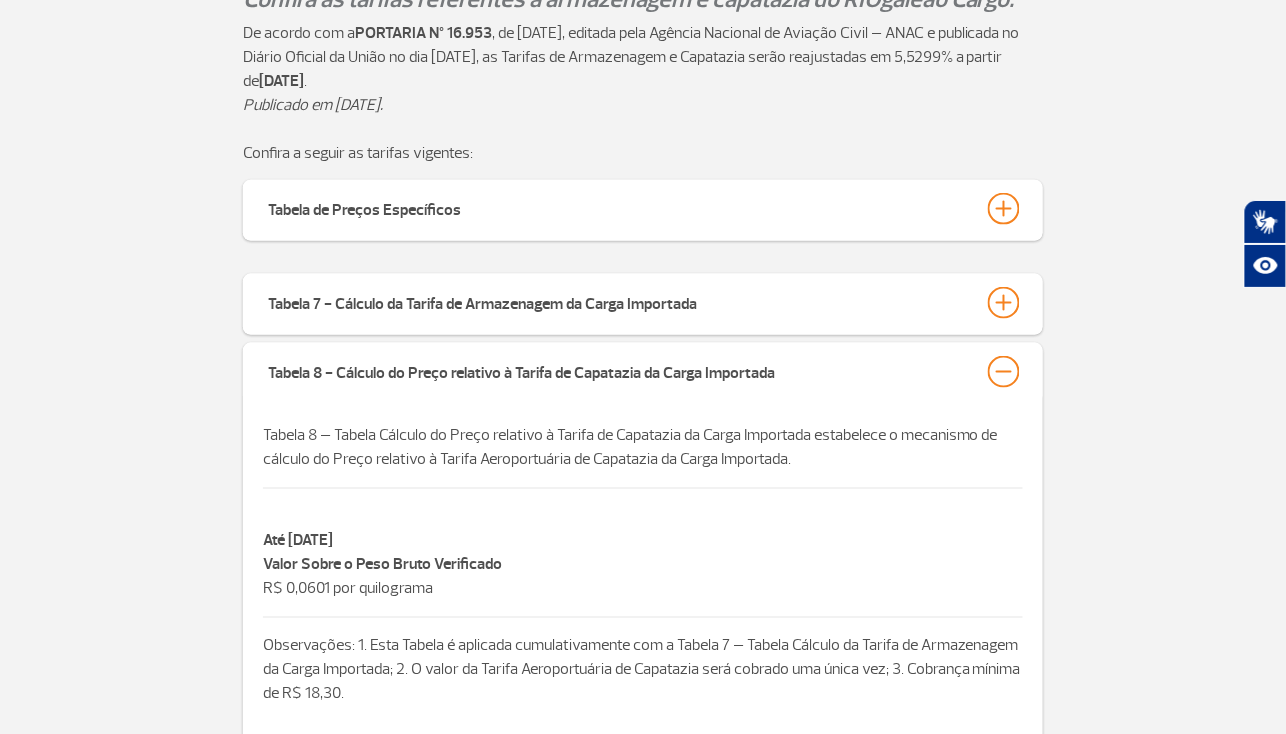 scroll, scrollTop: 533, scrollLeft: 0, axis: vertical 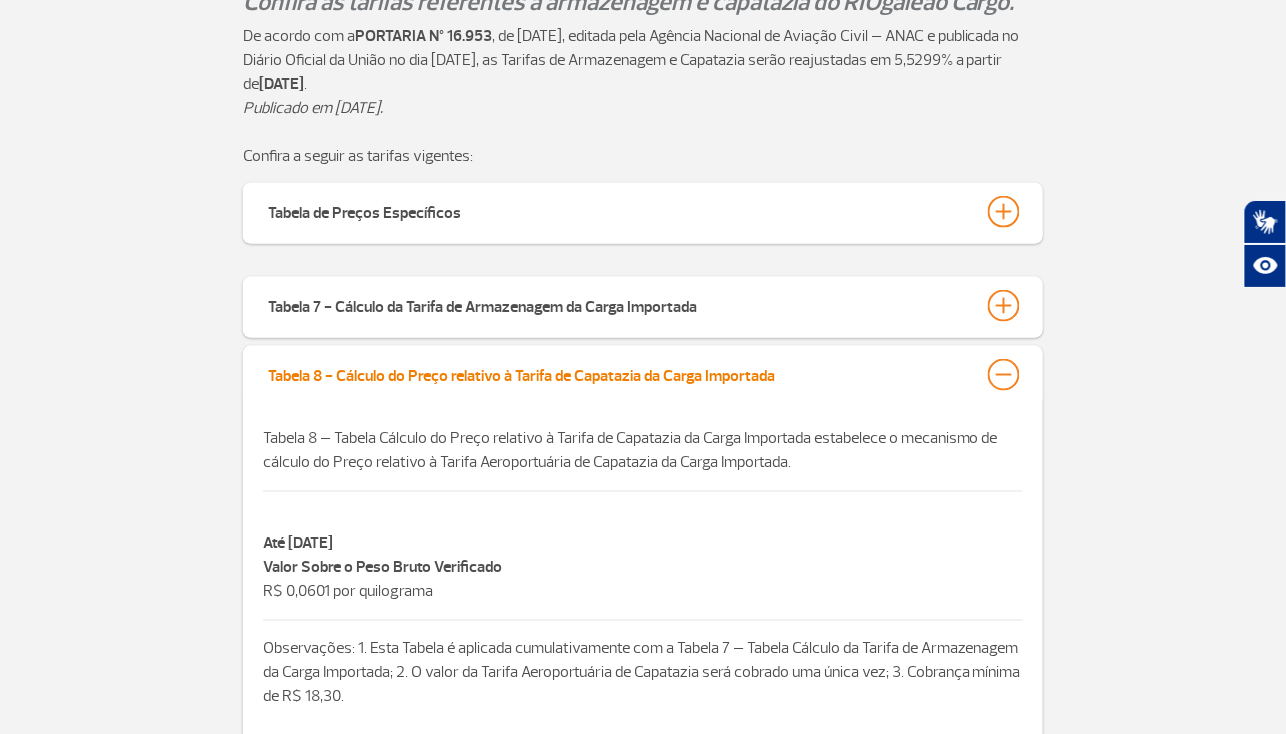 click on "Tabela 8 - Cálculo do Preço relativo à Tarifa de Capatazia da Carga Importada" at bounding box center [643, 375] 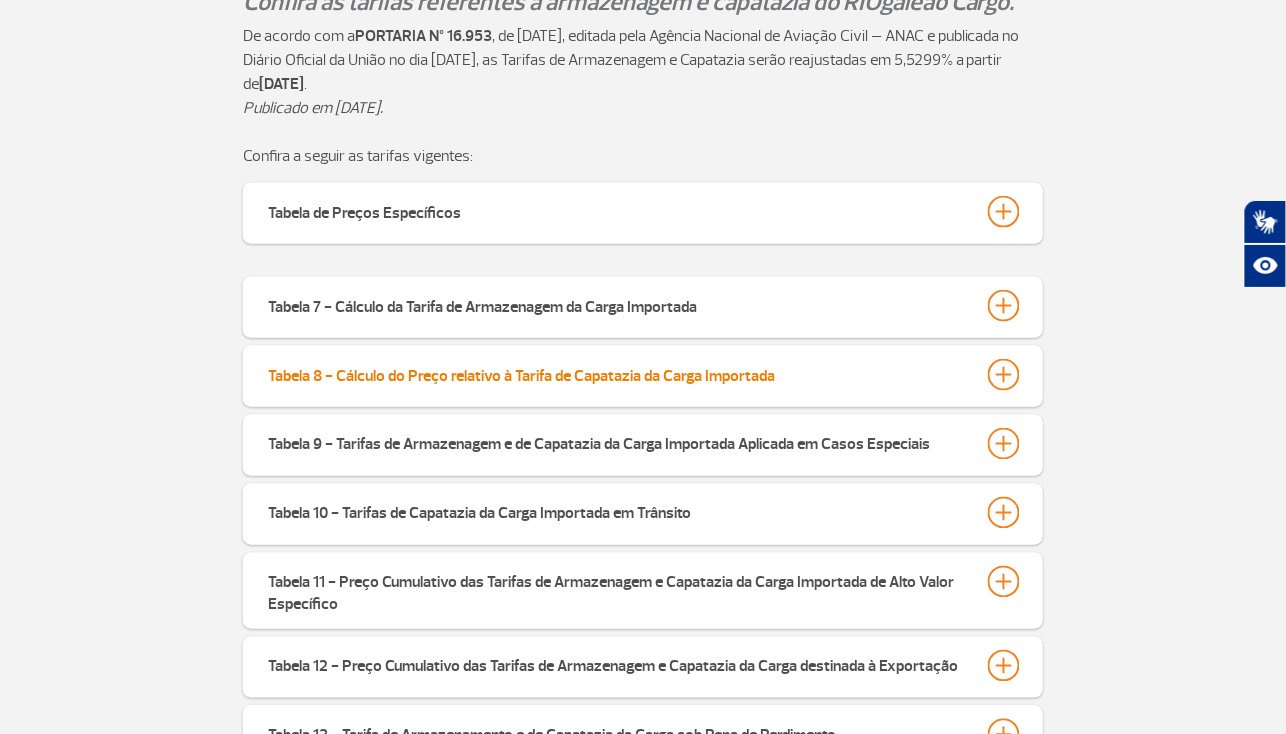 scroll, scrollTop: 266, scrollLeft: 0, axis: vertical 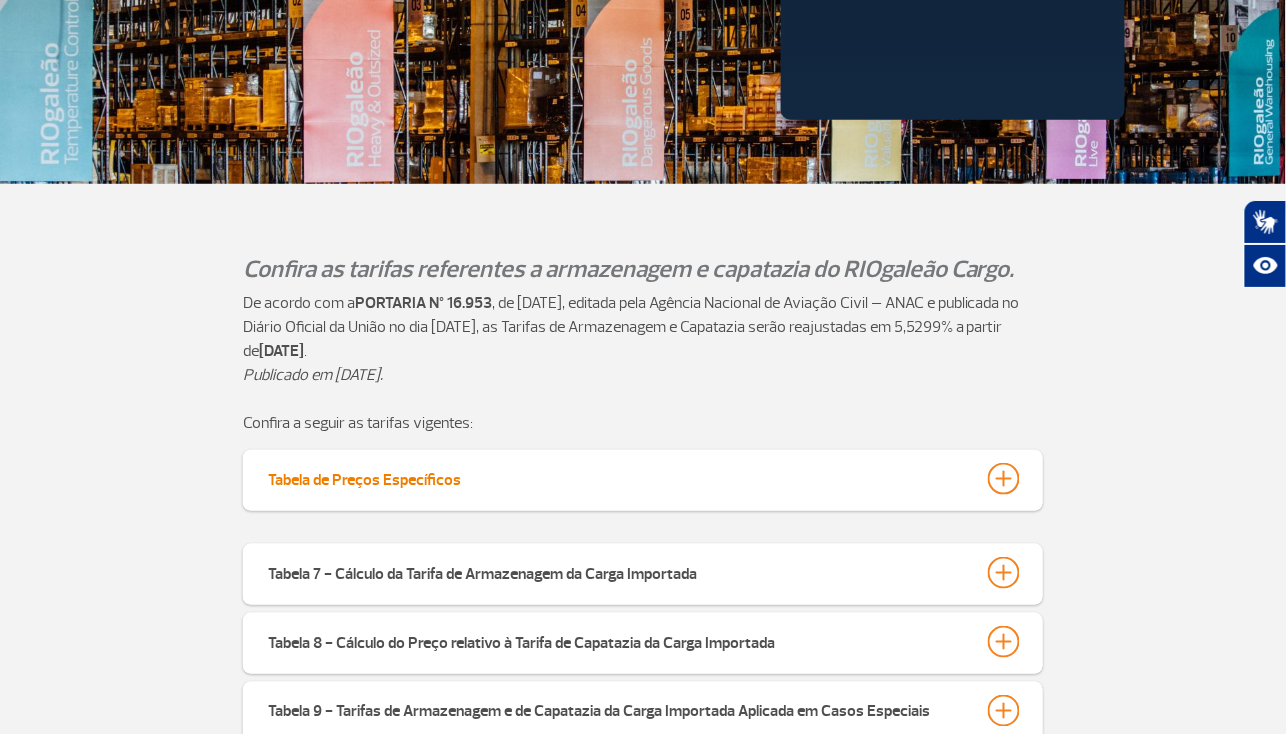click on "Tabela de Preços Específicos" at bounding box center [643, 479] 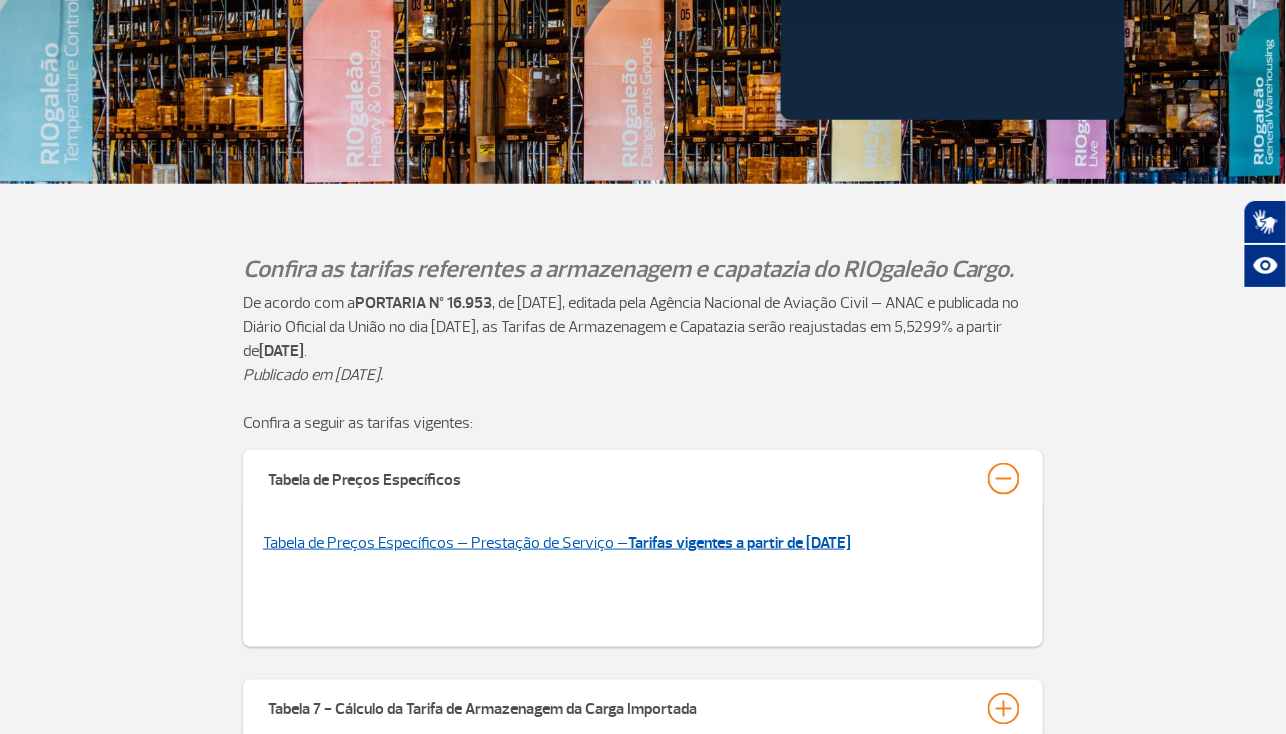 click on "Tarifas vigentes a partir de [DATE]" at bounding box center [739, 543] 